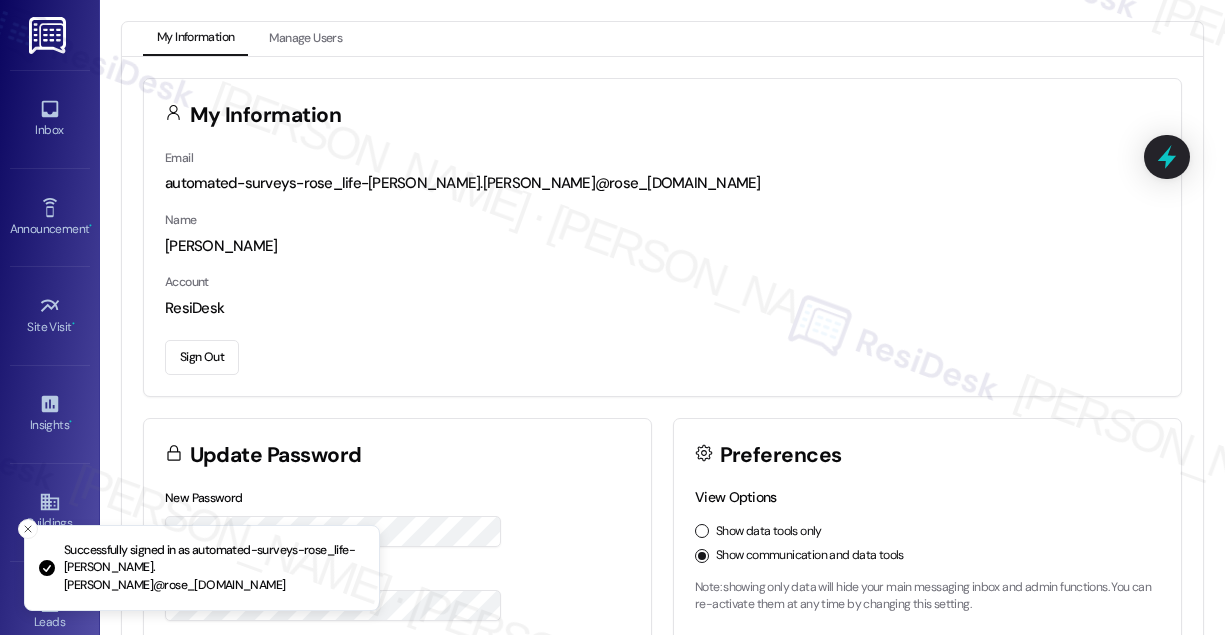 scroll, scrollTop: 0, scrollLeft: 0, axis: both 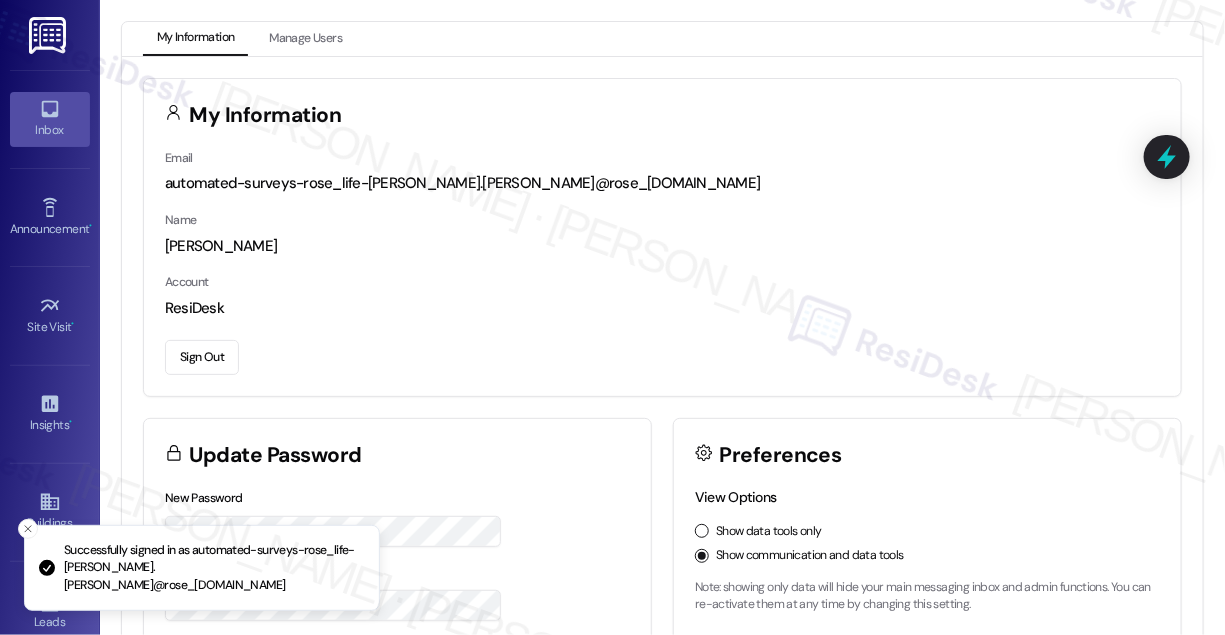 click on "Inbox" at bounding box center [50, 119] 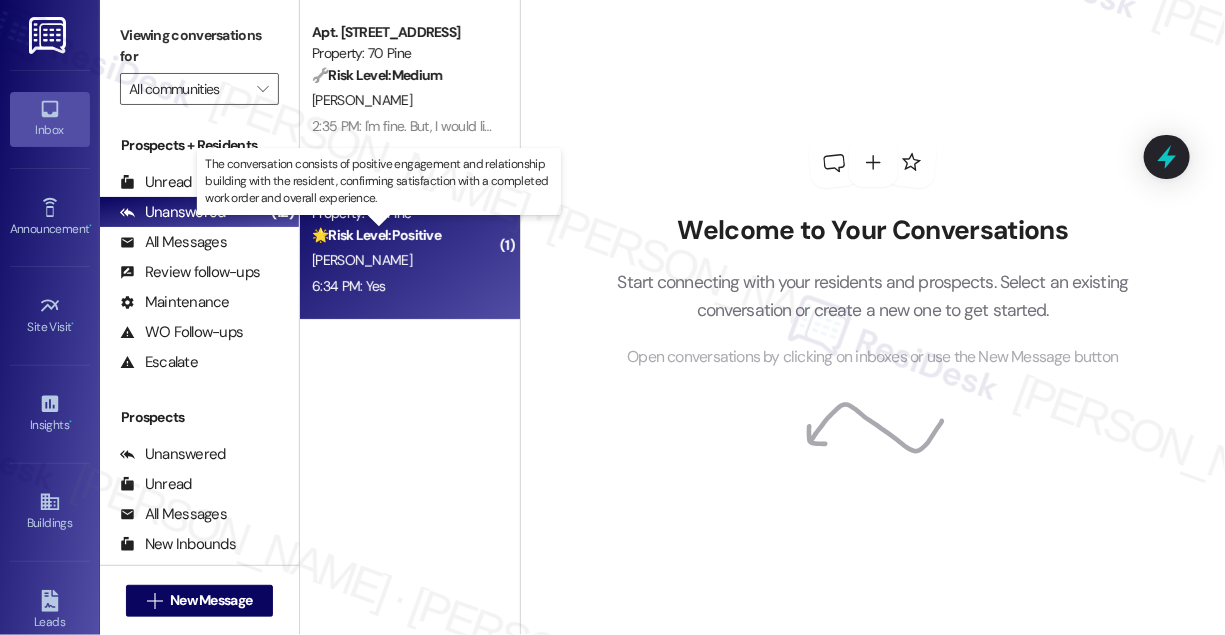click on "🌟  Risk Level:  Positive" at bounding box center (376, 235) 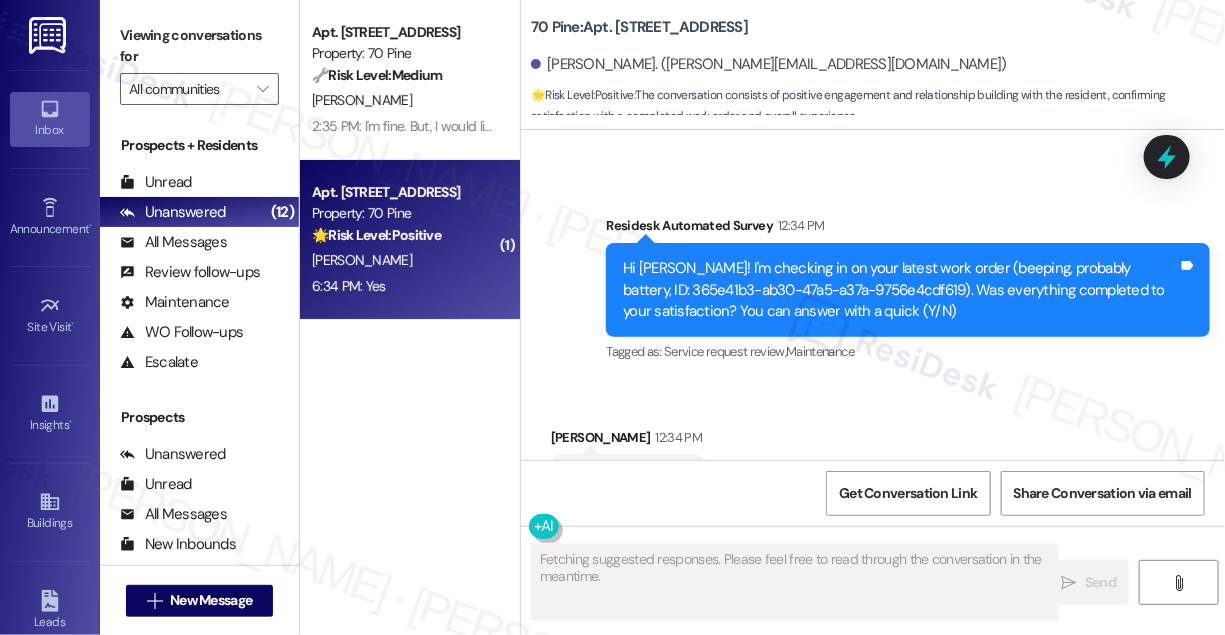 scroll, scrollTop: 2656, scrollLeft: 0, axis: vertical 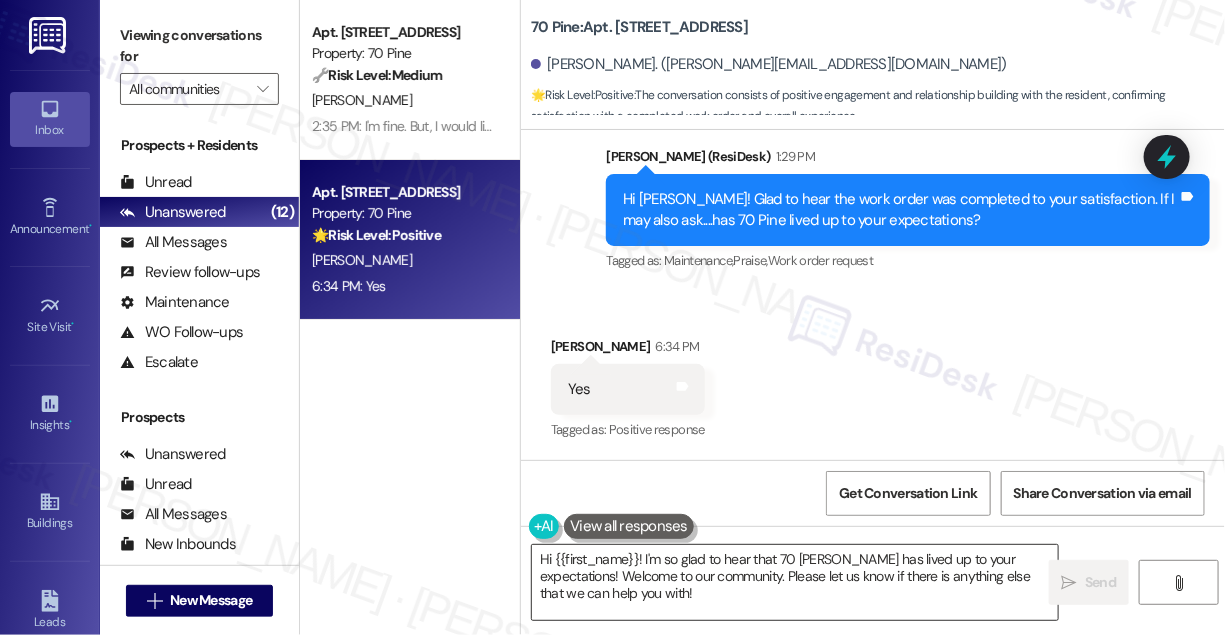click on "Hi {{first_name}}! I'm so glad to hear that 70 [PERSON_NAME] has lived up to your expectations! Welcome to our community. Please let us know if there is anything else that we can help you with!" at bounding box center [795, 582] 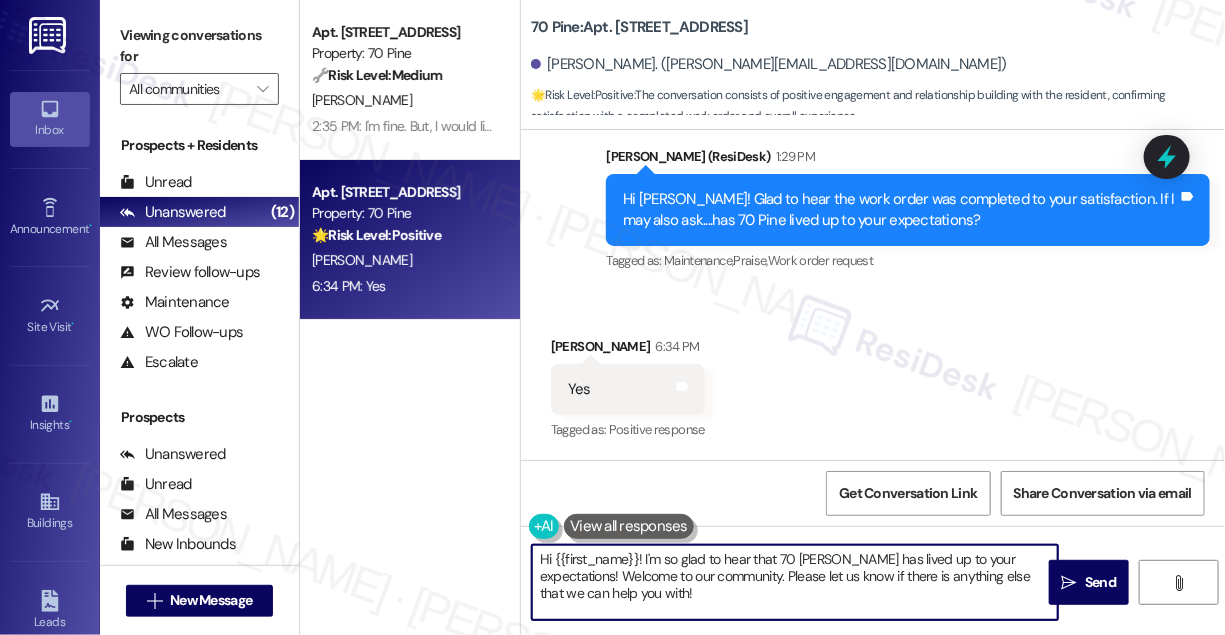 click on "Hi {{first_name}}! I'm so glad to hear that 70 [PERSON_NAME] has lived up to your expectations! Welcome to our community. Please let us know if there is anything else that we can help you with!" at bounding box center (795, 582) 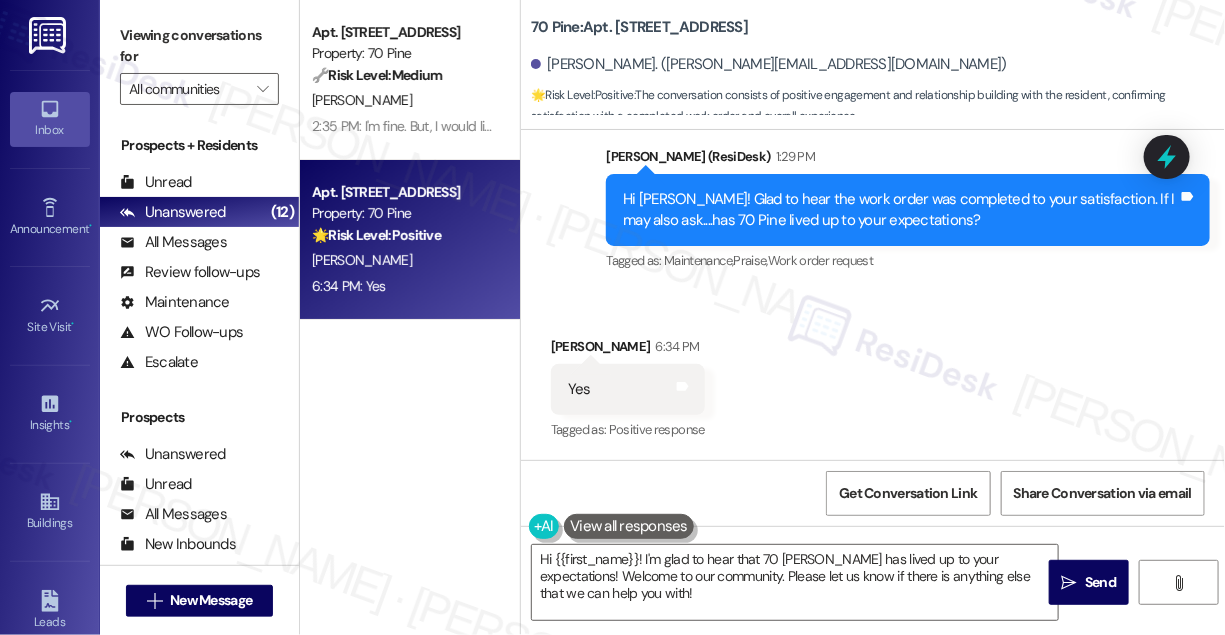 click on "Sent via SMS [PERSON_NAME]   (ResiDesk) 1:29 PM Hi [PERSON_NAME]! Glad to hear the work order was completed to your satisfaction. If I may also ask....has 70 Pine lived up to your expectations? Tags and notes Tagged as:   Maintenance ,  Click to highlight conversations about Maintenance Praise ,  Click to highlight conversations about Praise Work order request Click to highlight conversations about Work order request" at bounding box center [908, 211] 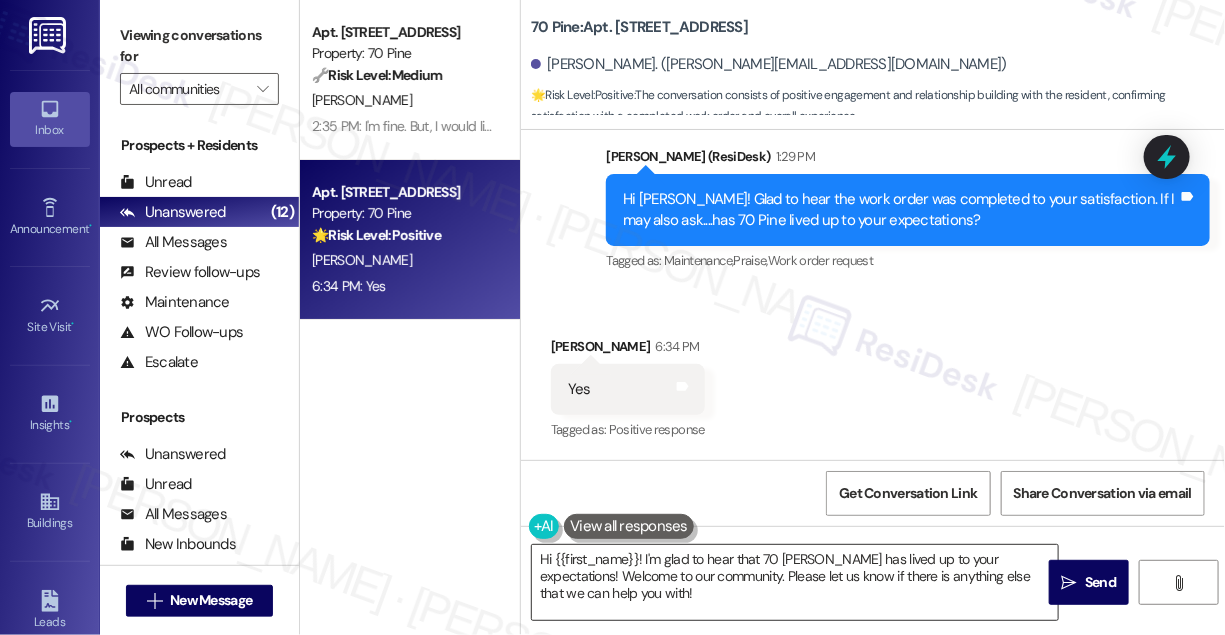 click on "Hi {{first_name}}! I'm glad to hear that 70 [PERSON_NAME] has lived up to your expectations! Welcome to our community. Please let us know if there is anything else that we can help you with!" at bounding box center (795, 582) 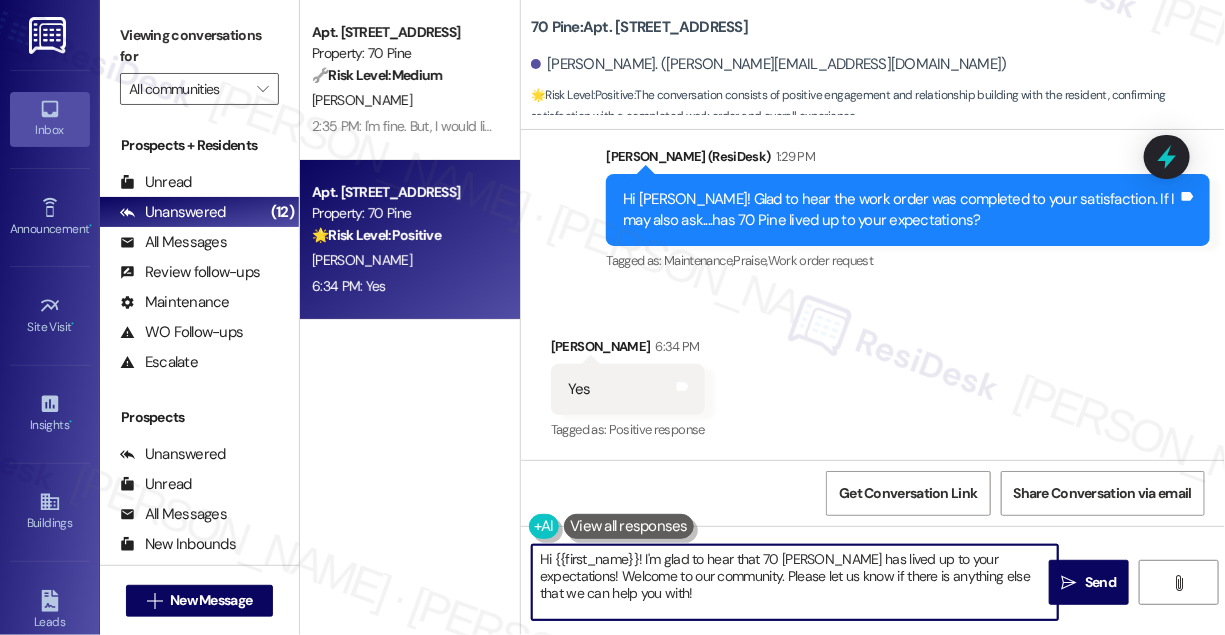click on "Hi {{first_name}}! I'm glad to hear that 70 [PERSON_NAME] has lived up to your expectations! Welcome to our community. Please let us know if there is anything else that we can help you with!" at bounding box center [795, 582] 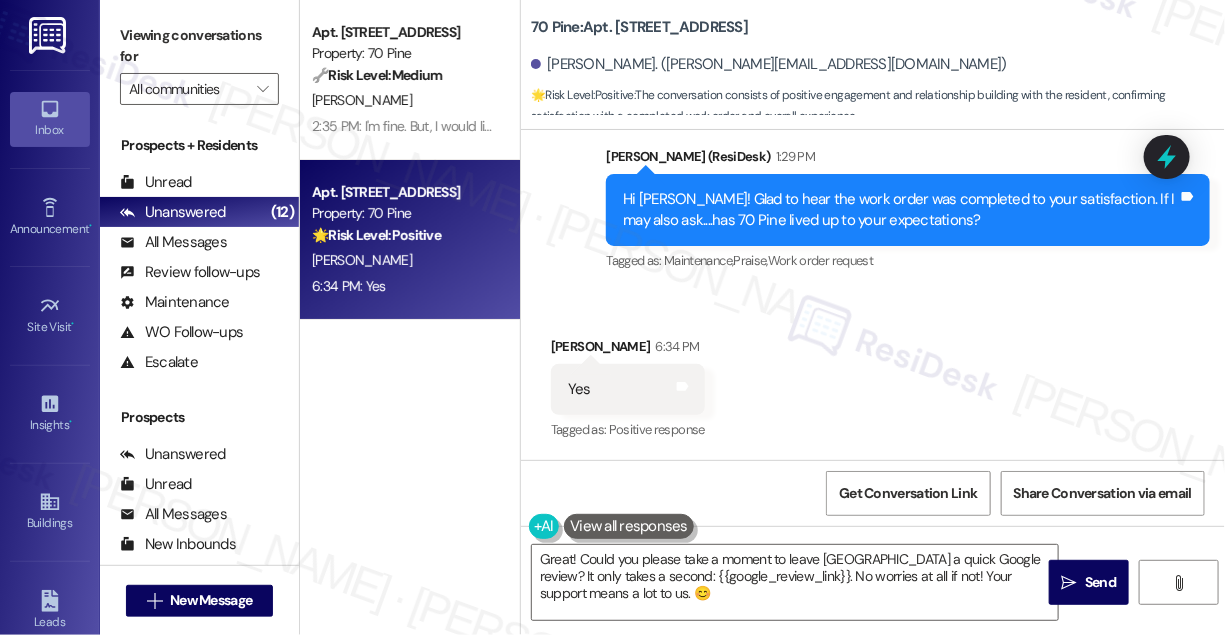 drag, startPoint x: 1203, startPoint y: 350, endPoint x: 1056, endPoint y: 407, distance: 157.6642 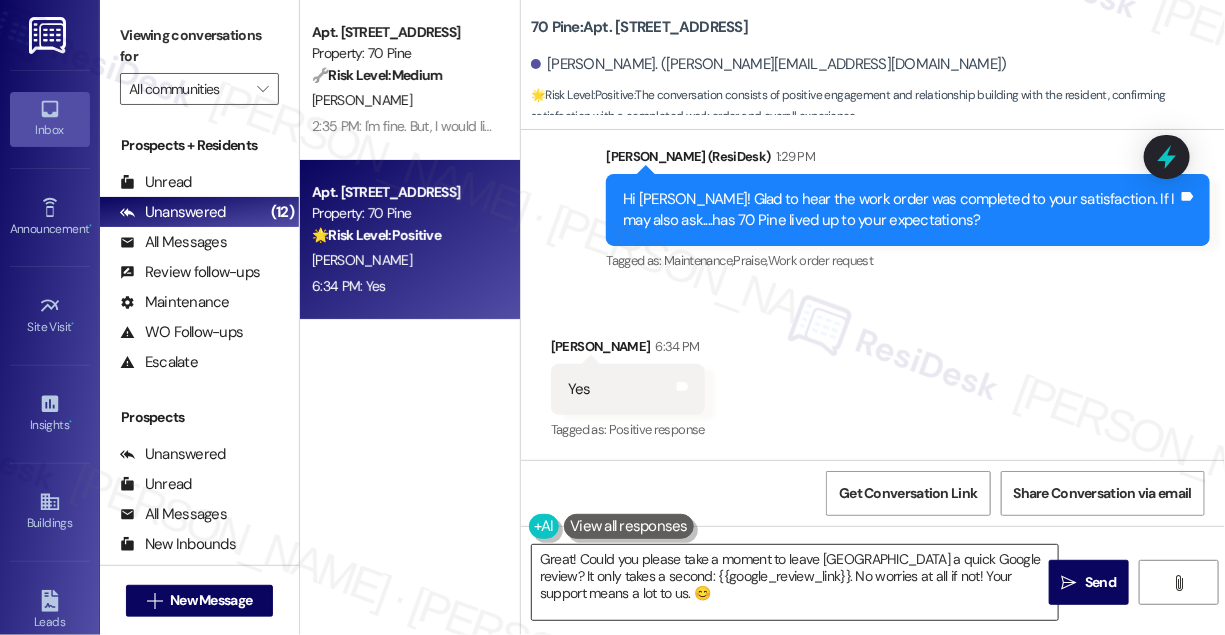 click on "Great! Could you please take a moment to leave [GEOGRAPHIC_DATA] a quick Google review? It only takes a second: {{google_review_link}}. No worries at all if not! Your support means a lot to us. 😊" at bounding box center (795, 582) 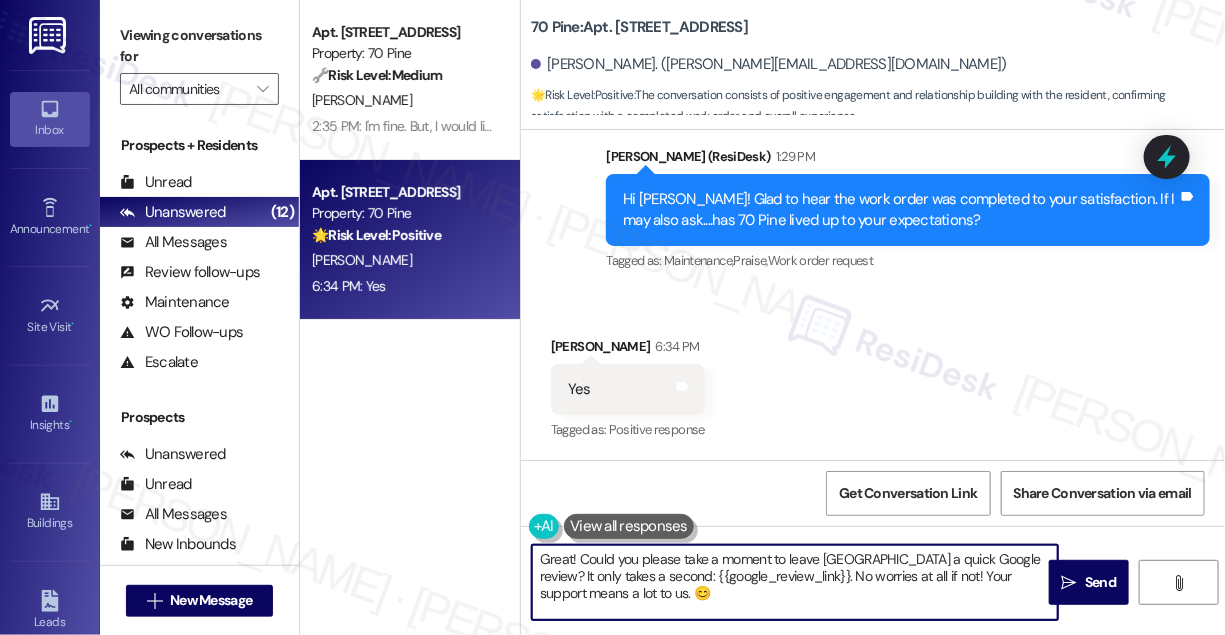 paste on "Awesome! Would you mind sharing your positive experience with {{property}} in a quick Google review? Here's the link: {{google_review_link}}. No worries at all if not! Your support means a lot to us. 😊 Let me know once it's posted so I can share it with the team." 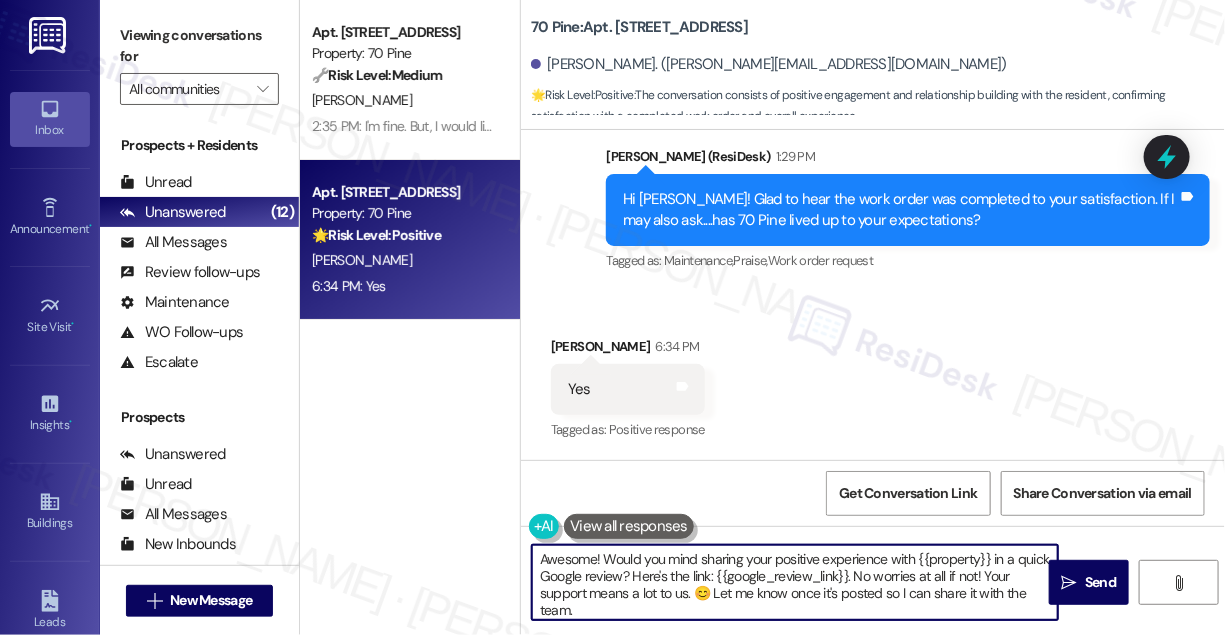 click on "Awesome! Would you mind sharing your positive experience with {{property}} in a quick Google review? Here's the link: {{google_review_link}}. No worries at all if not! Your support means a lot to us. 😊 Let me know once it's posted so I can share it with the team." at bounding box center (795, 582) 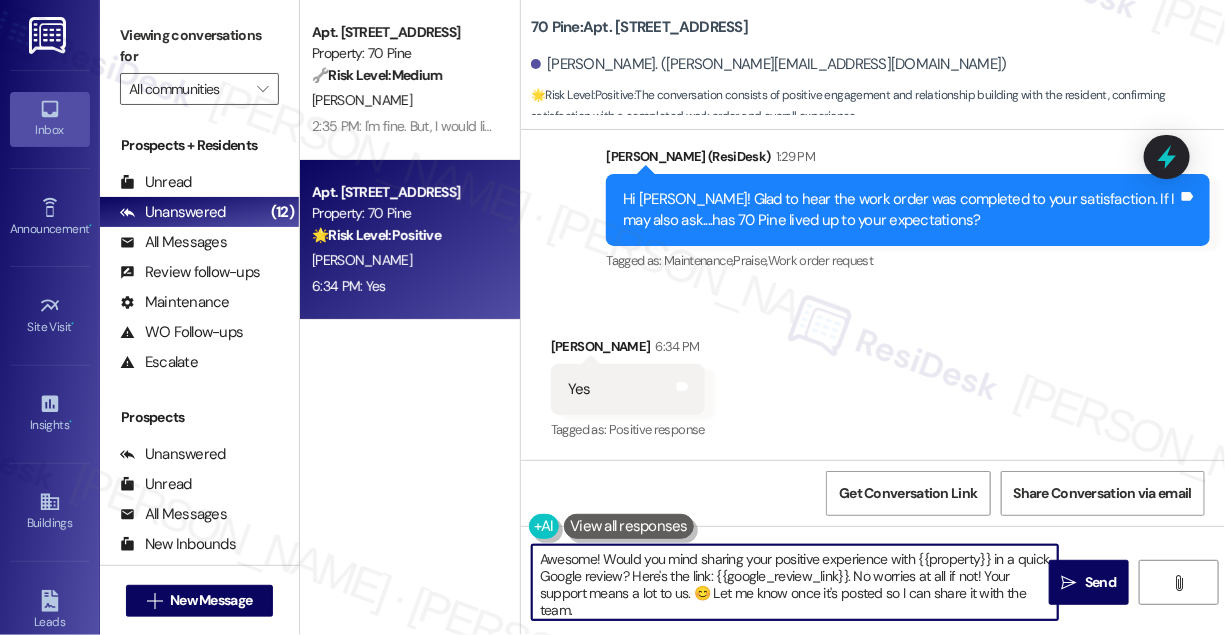 click on "Awesome! Would you mind sharing your positive experience with {{property}} in a quick Google review? Here's the link: {{google_review_link}}. No worries at all if not! Your support means a lot to us. 😊 Let me know once it's posted so I can share it with the team." at bounding box center [795, 582] 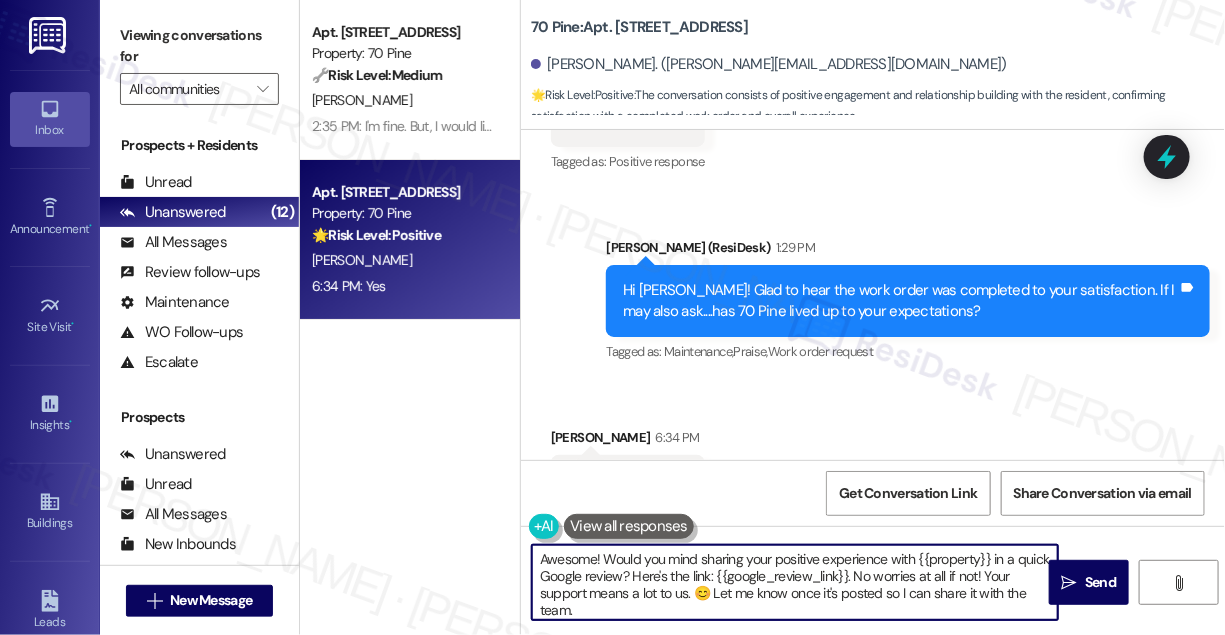 scroll, scrollTop: 2656, scrollLeft: 0, axis: vertical 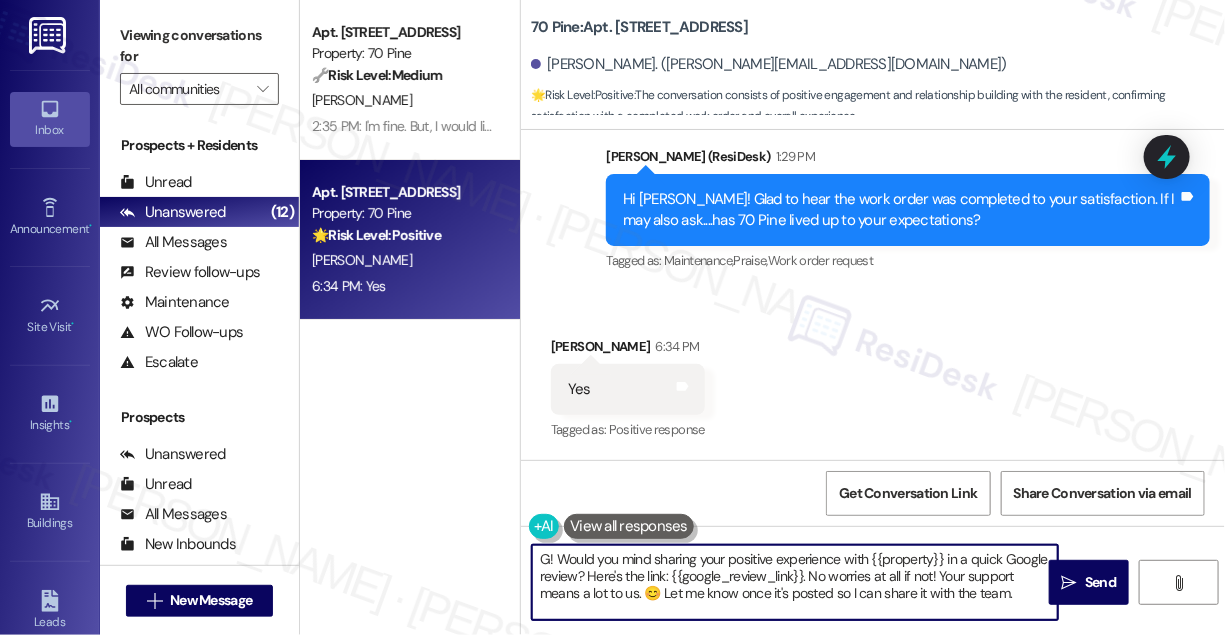 type on "Awesome! Would you mind sharing your positive experience with {{property}} in a quick Google review? Here's the link: {{google_review_link}}. No worries at all if not! Your support means a lot to us. 😊 Let me know once it's posted so I can share it with the team." 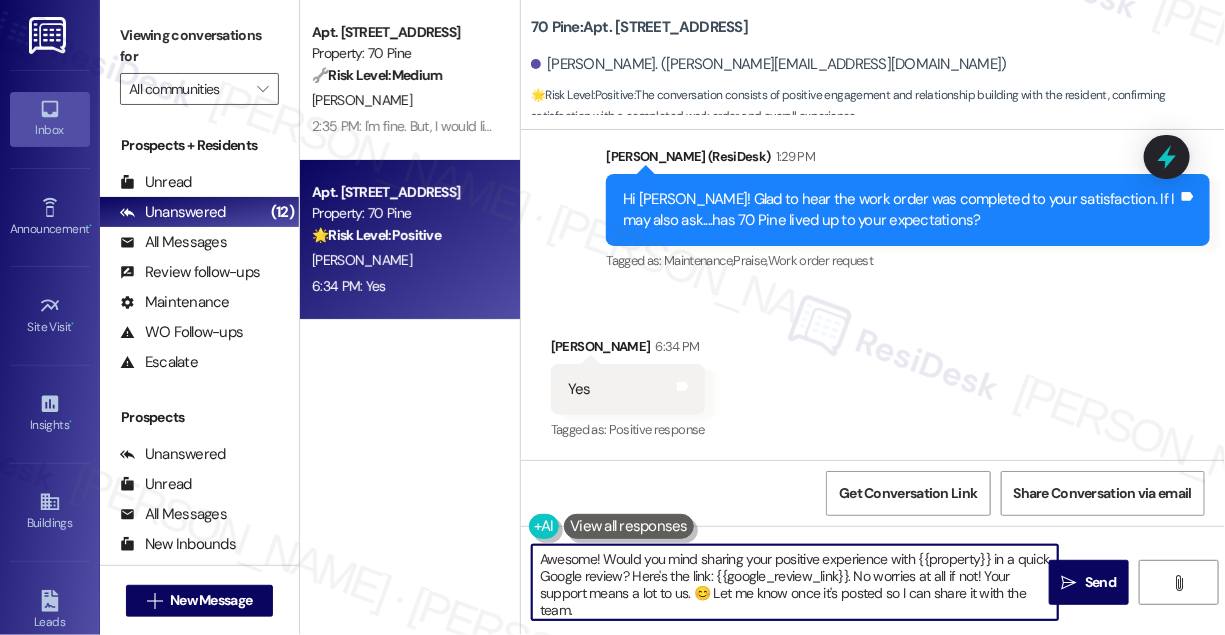click on "Awesome! Would you mind sharing your positive experience with {{property}} in a quick Google review? Here's the link: {{google_review_link}}. No worries at all if not! Your support means a lot to us. 😊 Let me know once it's posted so I can share it with the team.   Send " at bounding box center [873, 601] 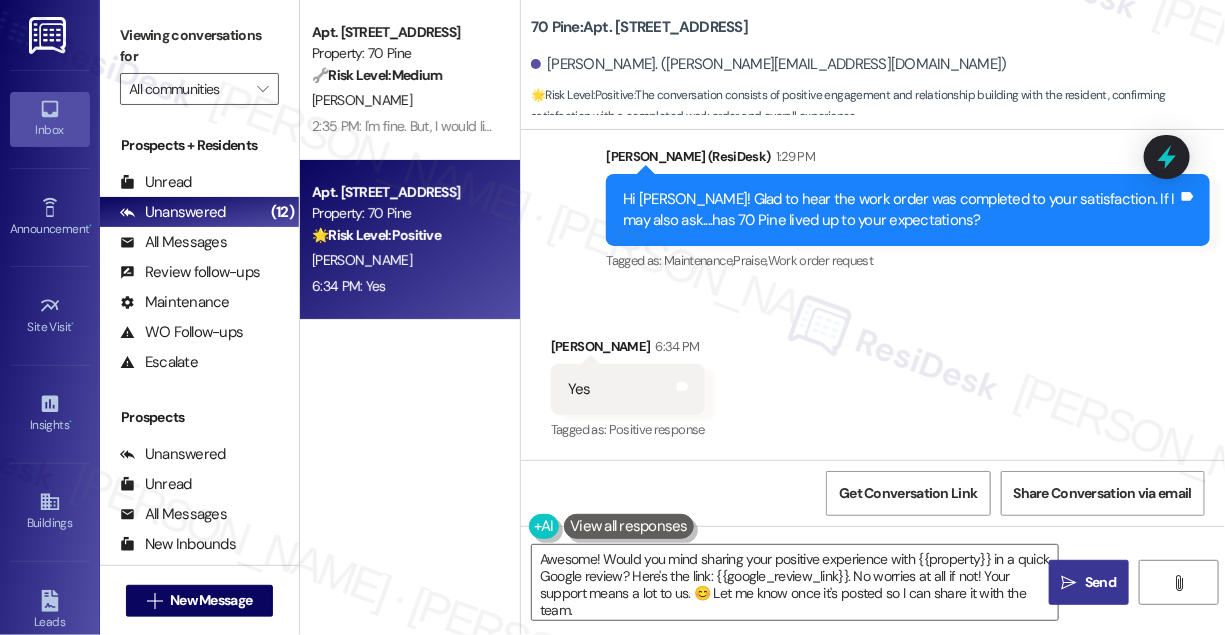 click on "Send" at bounding box center [1100, 582] 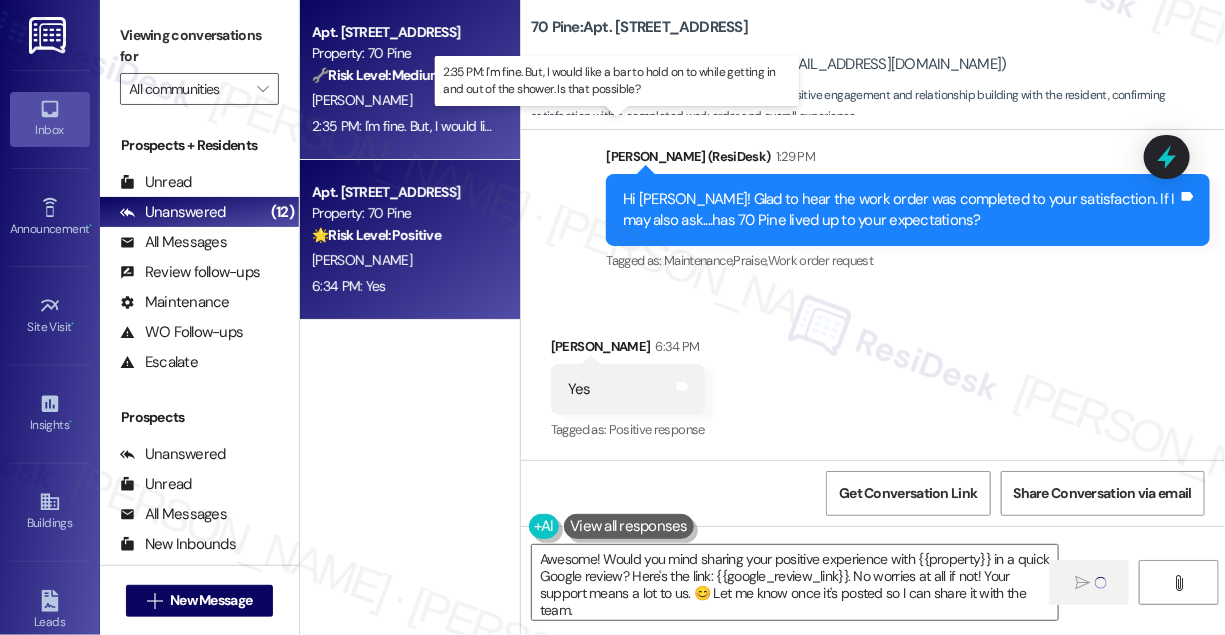type 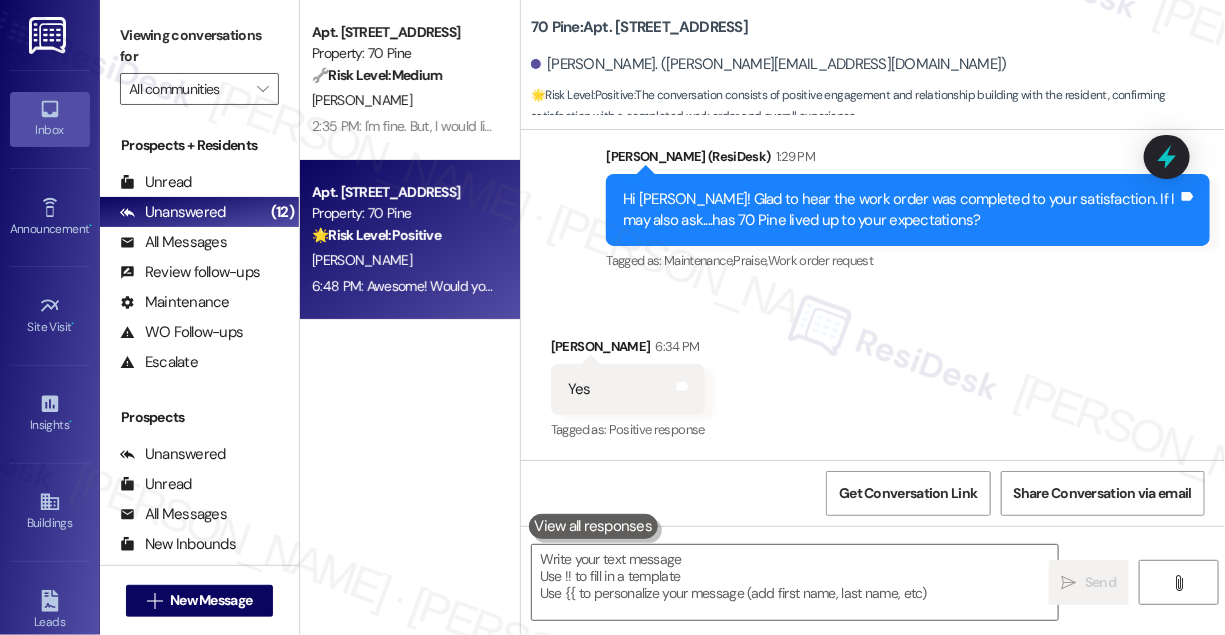 scroll, scrollTop: 2860, scrollLeft: 0, axis: vertical 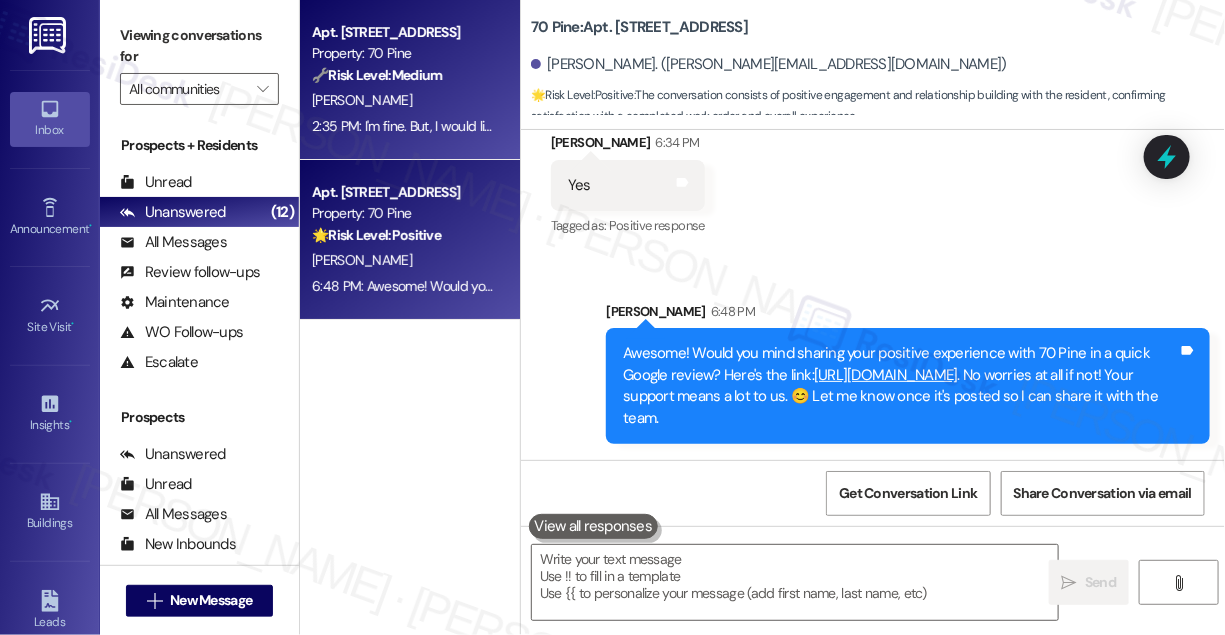 click on "2:35 PM: I'm fine.  But, I would like a bar to hold on to while getting in and out of the shower.  Is that possible? 2:35 PM: I'm fine.  But, I would like a bar to hold on to while getting in and out of the shower.  Is that possible?" at bounding box center [618, 126] 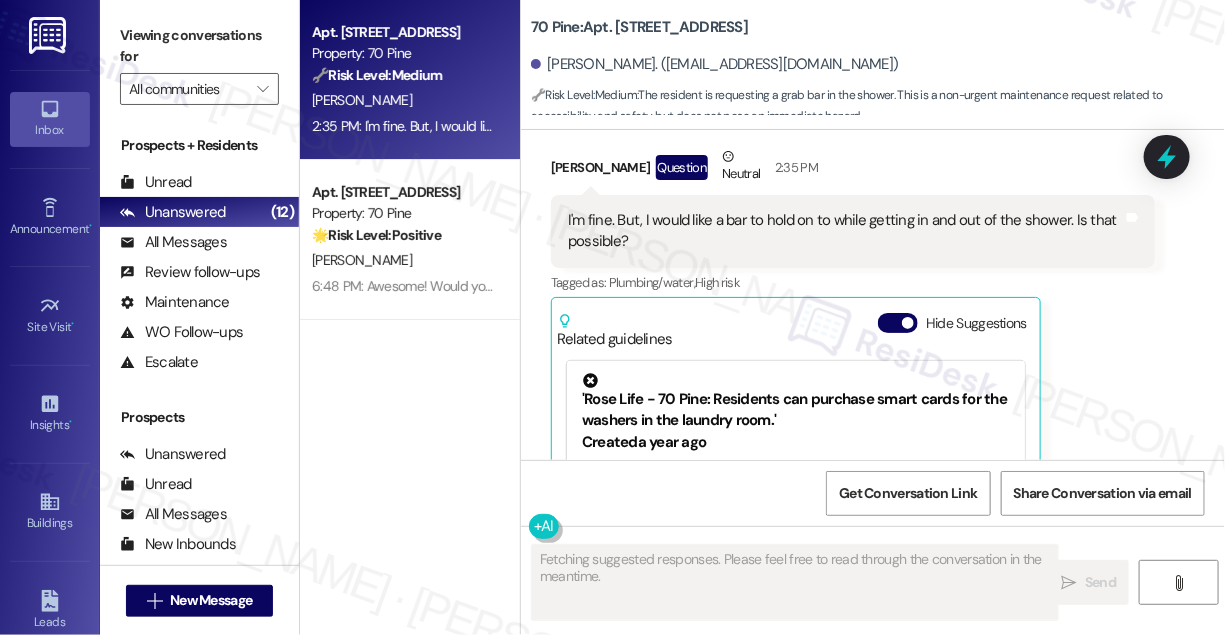 scroll, scrollTop: 11589, scrollLeft: 0, axis: vertical 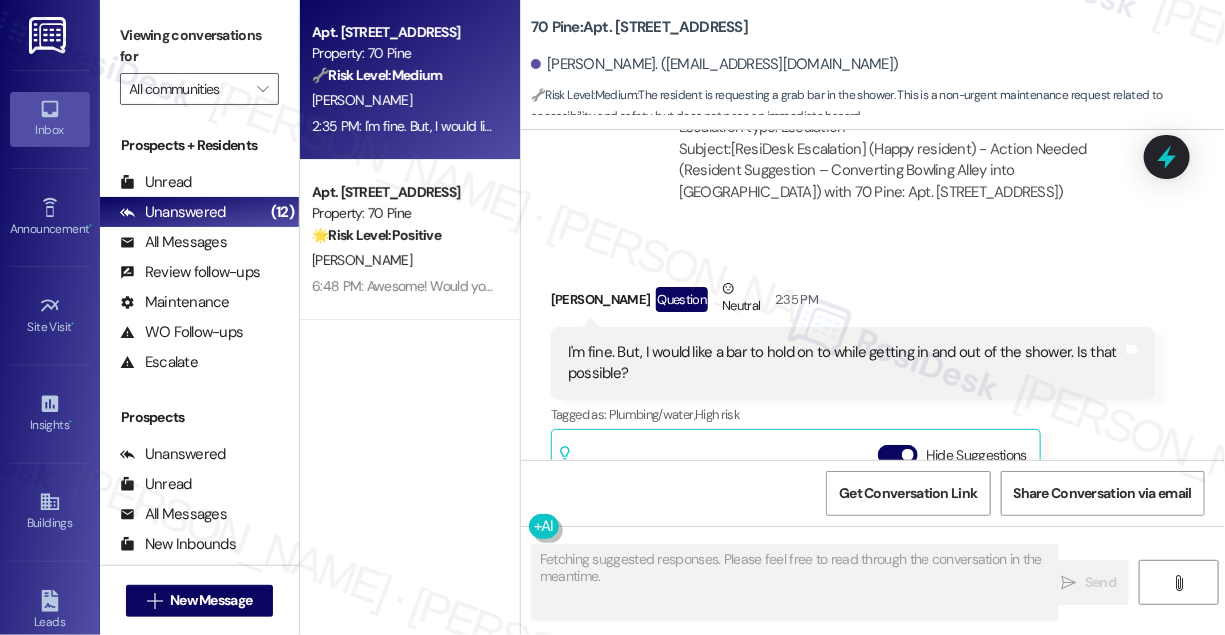 click on "I'm fine.  But, I would like a bar to hold on to while getting in and out of the shower.  Is that possible?" at bounding box center [845, 363] 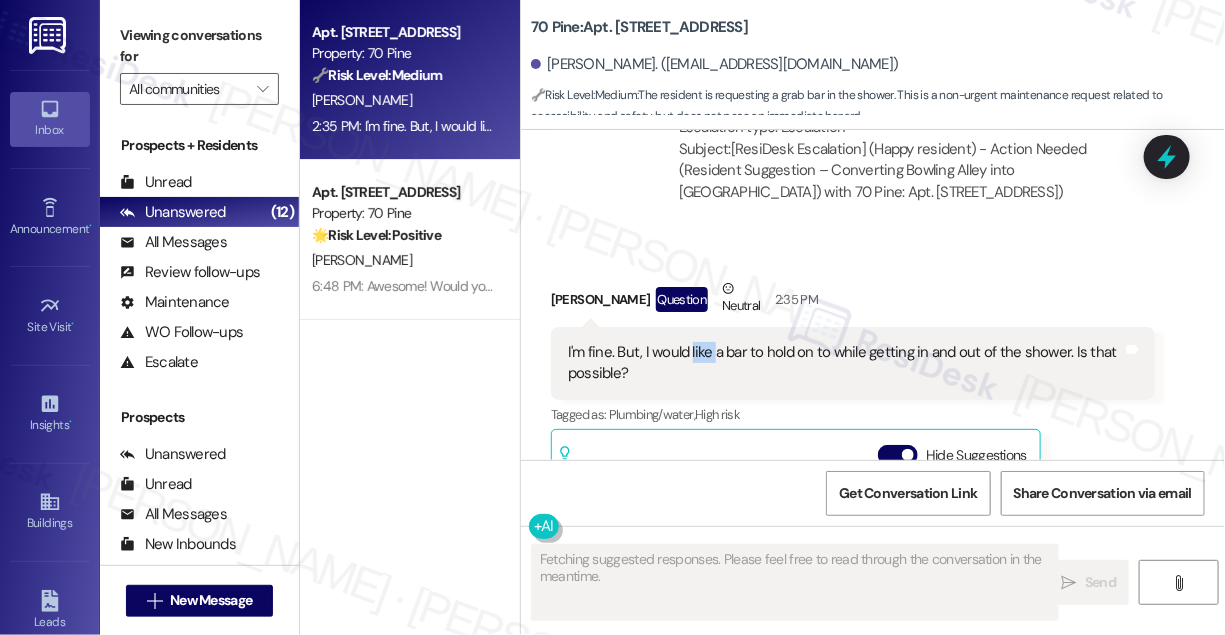 click on "I'm fine.  But, I would like a bar to hold on to while getting in and out of the shower.  Is that possible?" at bounding box center [845, 363] 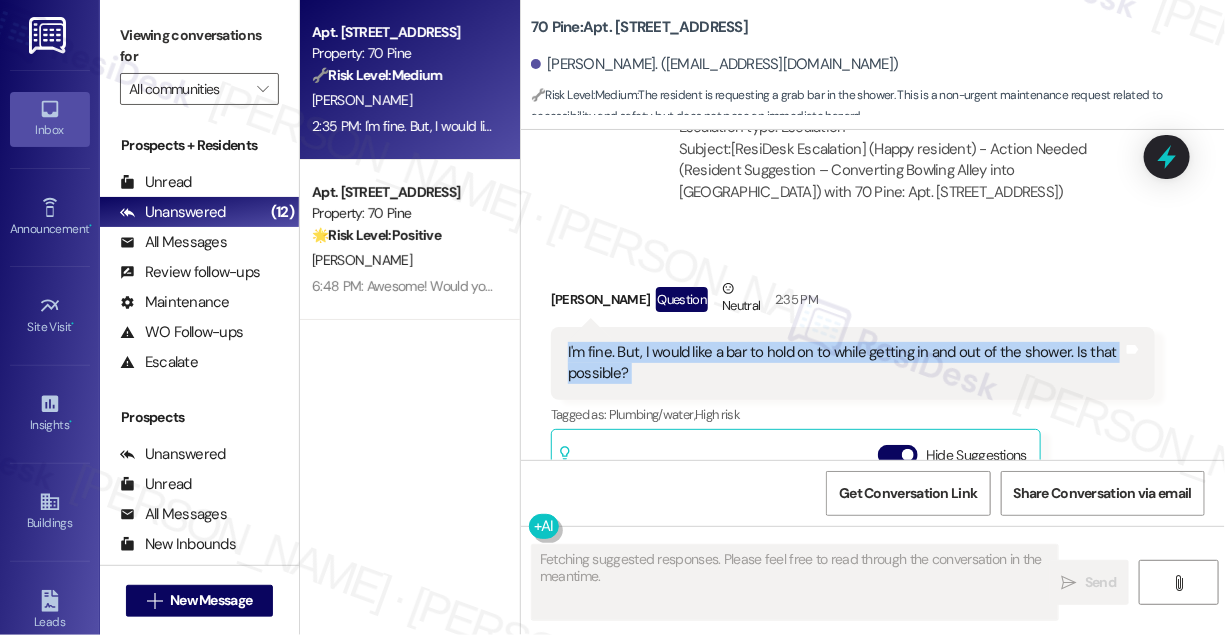 click on "I'm fine.  But, I would like a bar to hold on to while getting in and out of the shower.  Is that possible?" at bounding box center [845, 363] 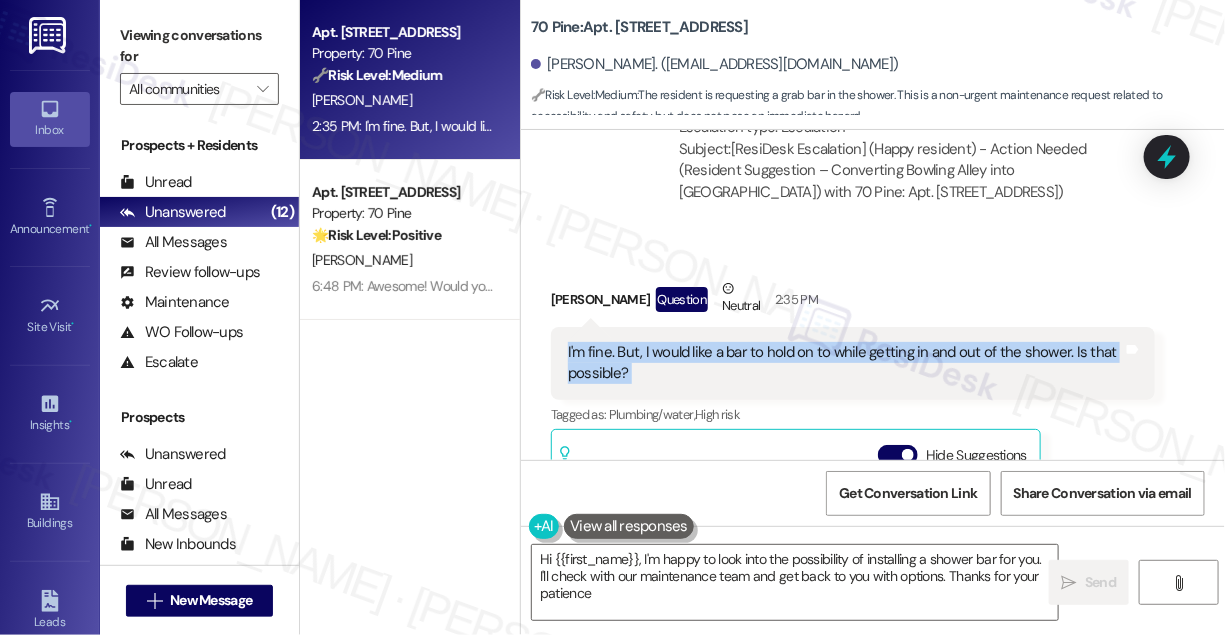 type on "Hi {{first_name}}, I'm happy to look into the possibility of installing a shower bar for you. I'll check with our maintenance team and get back to you with options. Thanks for your patience!" 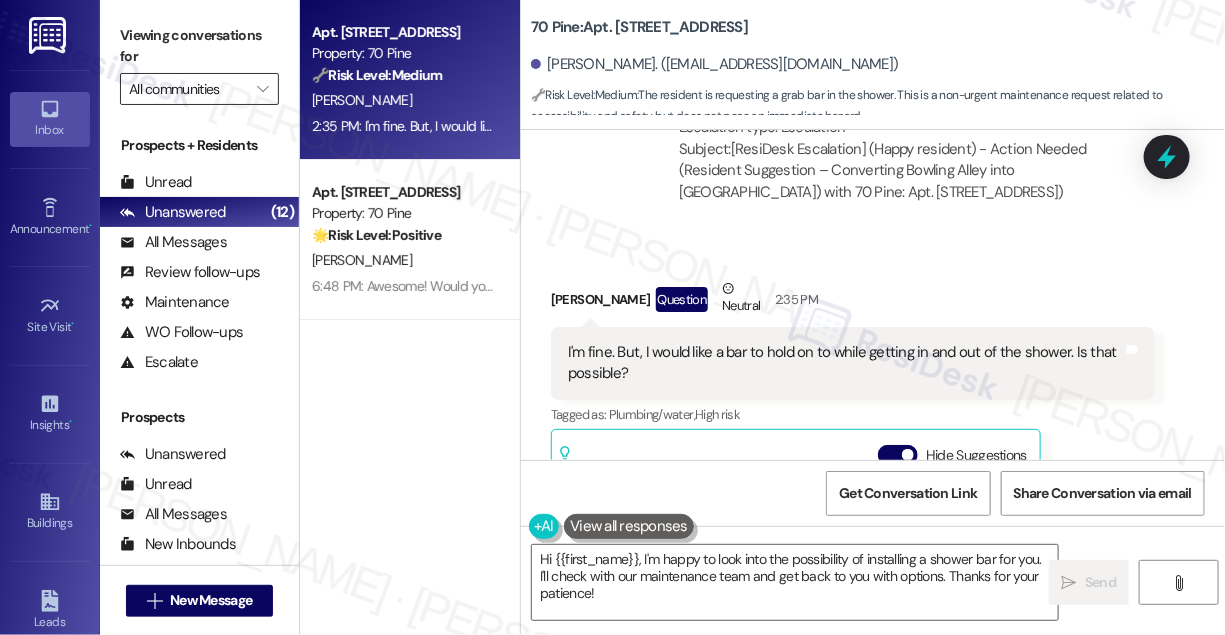 click on "All communities" at bounding box center [188, 89] 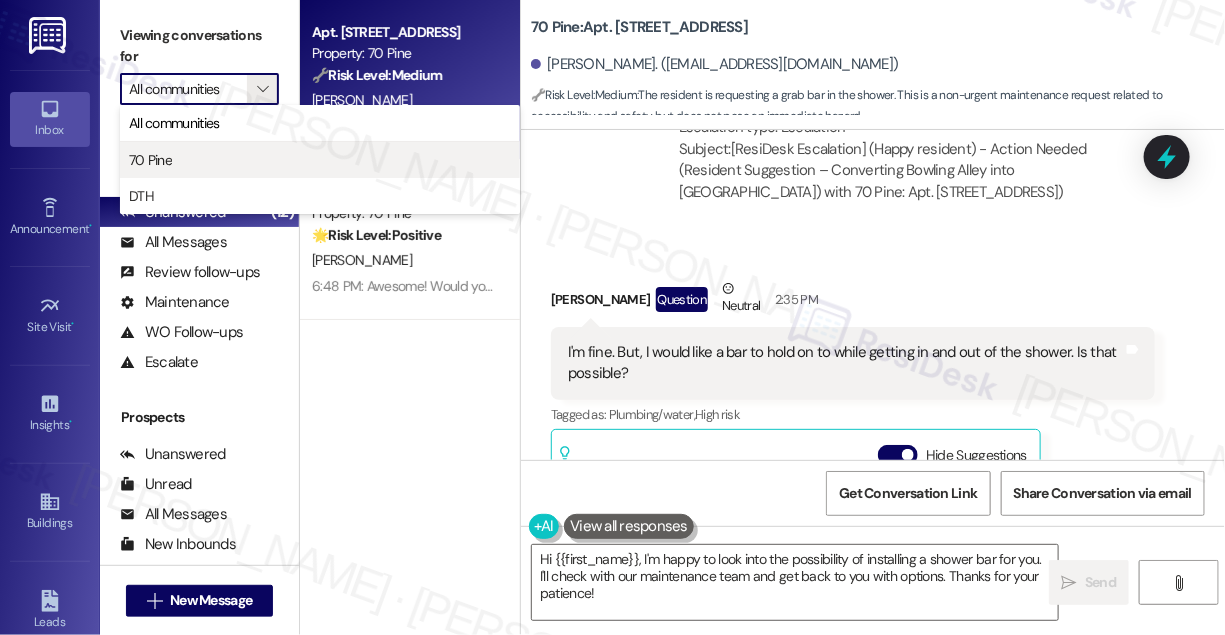 click on "70 Pine" at bounding box center [320, 160] 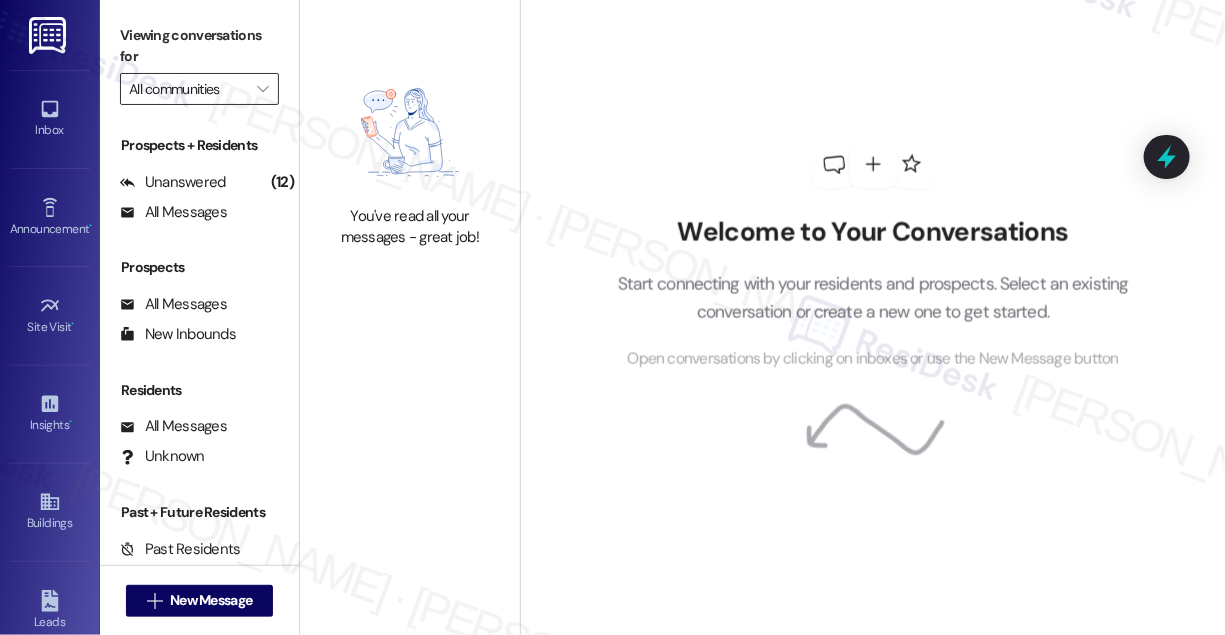 type on "70 Pine" 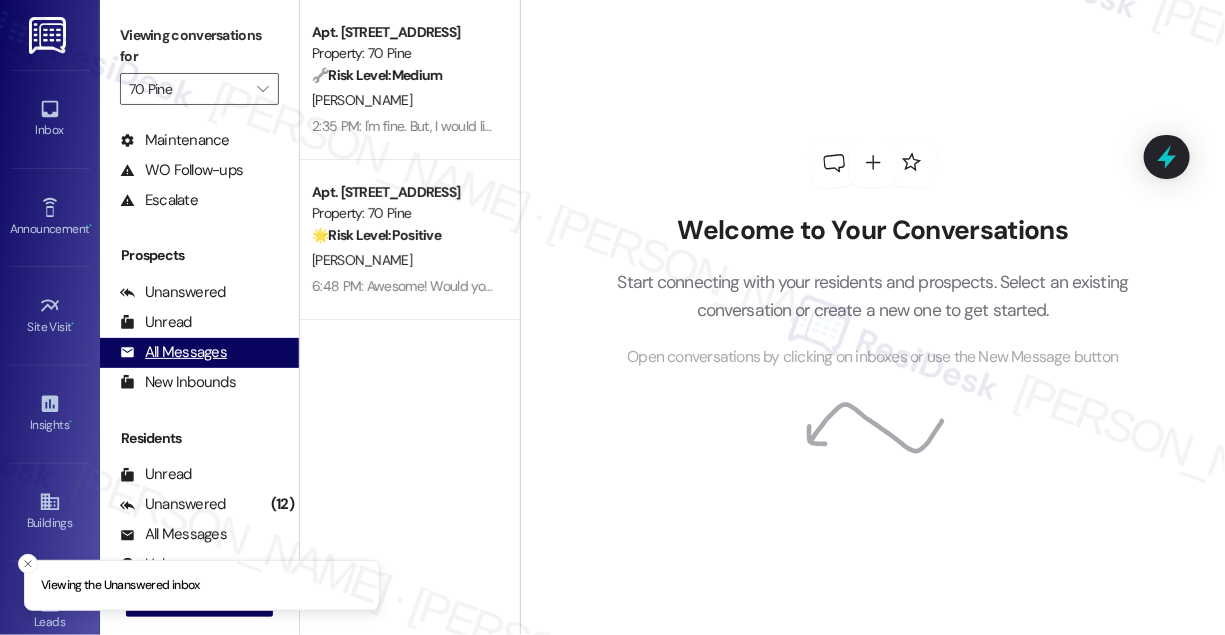 scroll, scrollTop: 261, scrollLeft: 0, axis: vertical 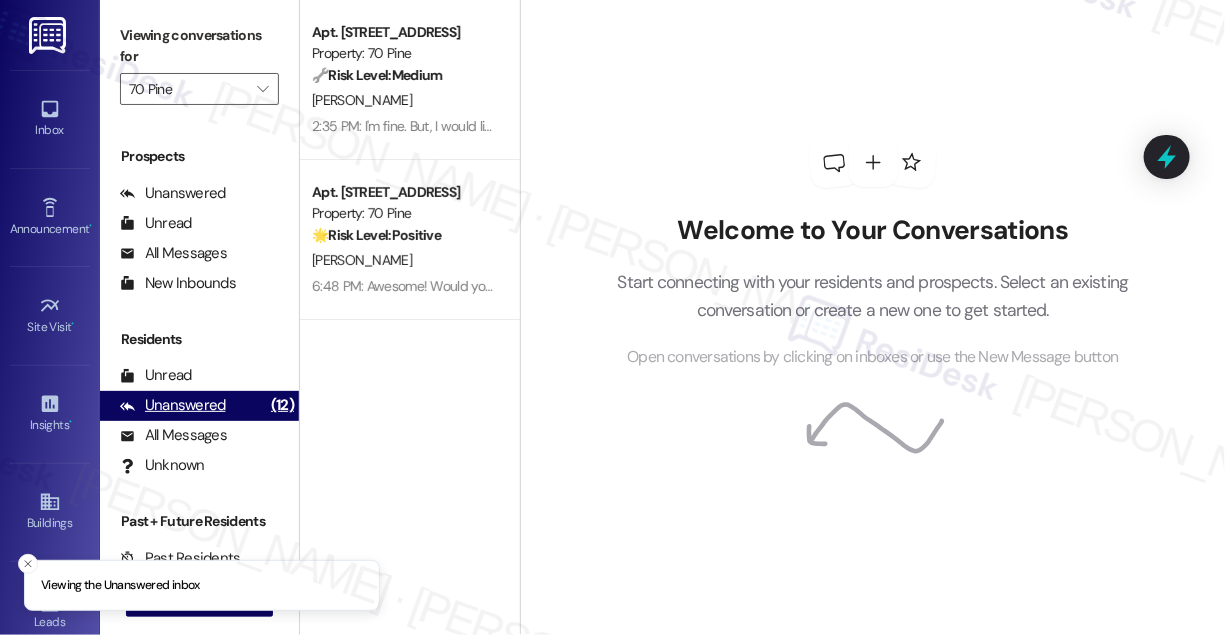 click on "Unanswered (12)" at bounding box center (199, 406) 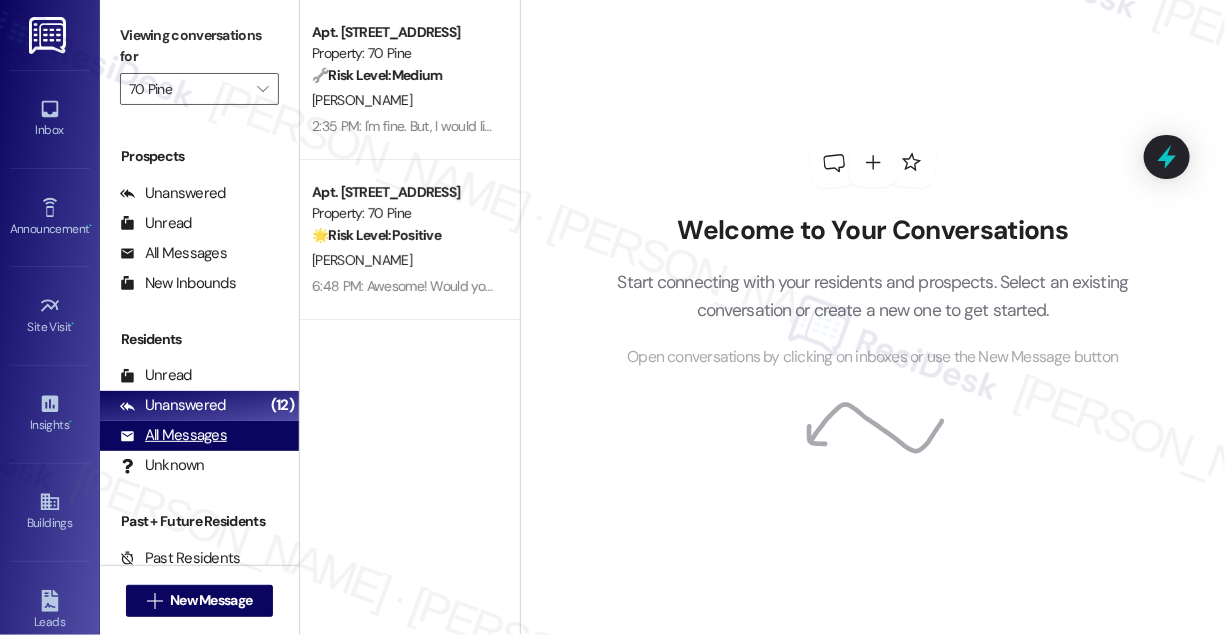 click on "All Messages (undefined)" at bounding box center (199, 436) 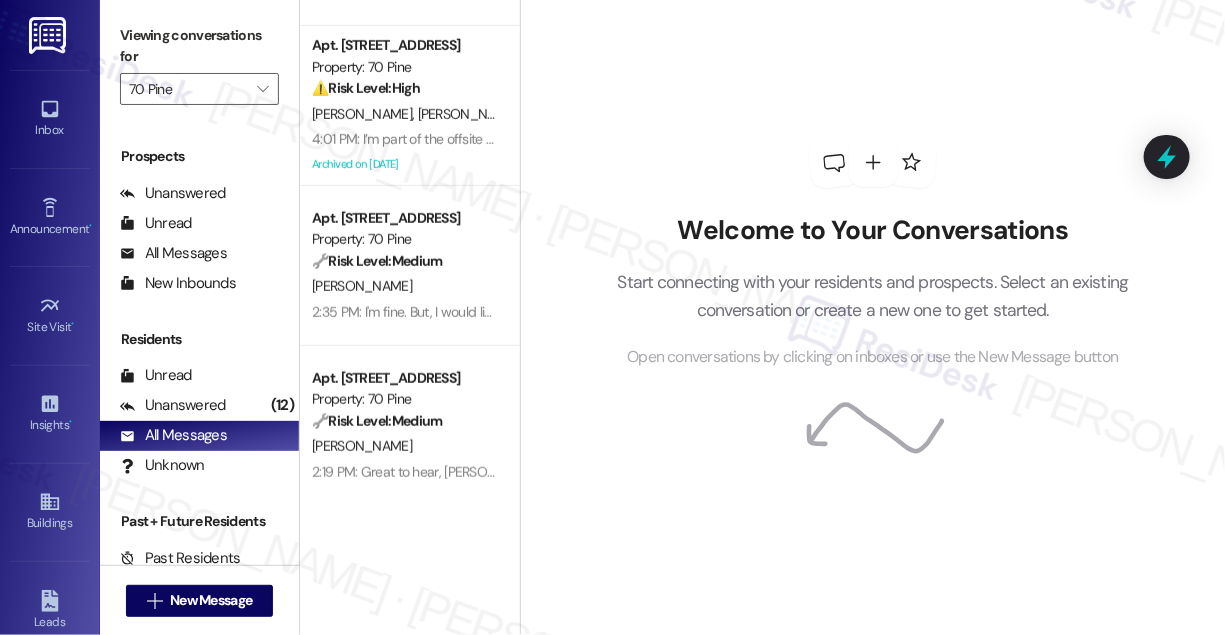 scroll, scrollTop: 1000, scrollLeft: 0, axis: vertical 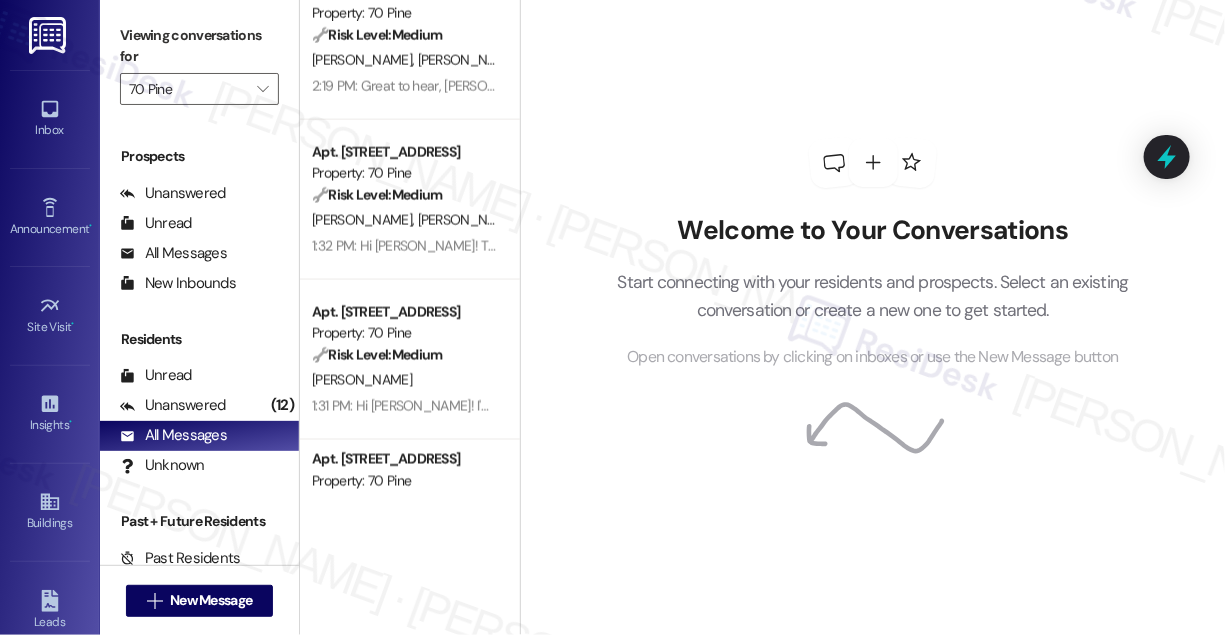 click on "Apt. [STREET_ADDRESS] Property: 70 Pine 🔧  Risk Level:  Medium The resident is requesting a grab bar in the shower. This is a non-urgent maintenance request related to accessibility and safety, but does not pose an immediate hazard. [PERSON_NAME] 2:35 PM: I'm fine.  But, I would like a bar to hold on to while getting in and out of the shower.  Is that possible? 2:35 PM: I'm fine.  But, I would like a bar to hold on to while getting in and out of the shower.  Is that possible? Apt. [STREET_ADDRESS] Property: 70 Pine 🔧  Risk Level:  Medium The resident responded 'Y' to confirm that the work order for the smoke detector was completed to their satisfaction. This indicates a successful resolution and no further action is needed. [PERSON_NAME] 2:19 PM: Great to hear, [PERSON_NAME]! I'm happy the smoke detector work order was resolved to your satisfaction. If I may also ask....has 70 Pine lived up to your expectations? Apt. [STREET_ADDRESS] Property: 70 Pine 🔧  Risk Level:  Medium [PERSON_NAME] [PERSON_NAME] 🔧 Medium" at bounding box center [762, 317] 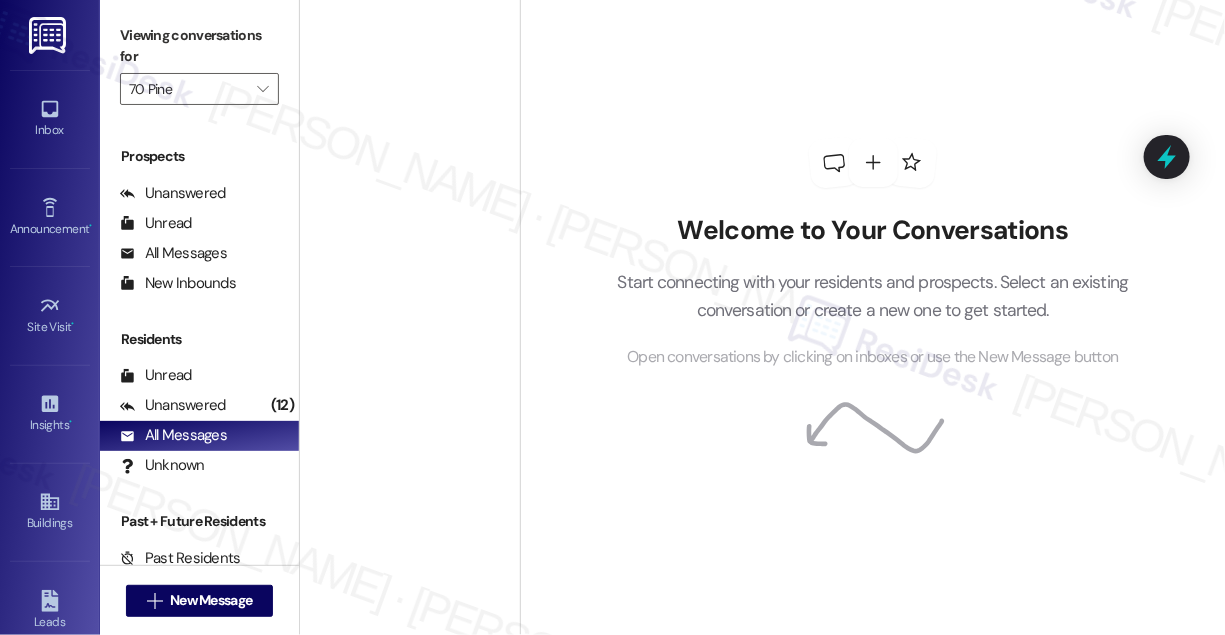 scroll, scrollTop: 0, scrollLeft: 0, axis: both 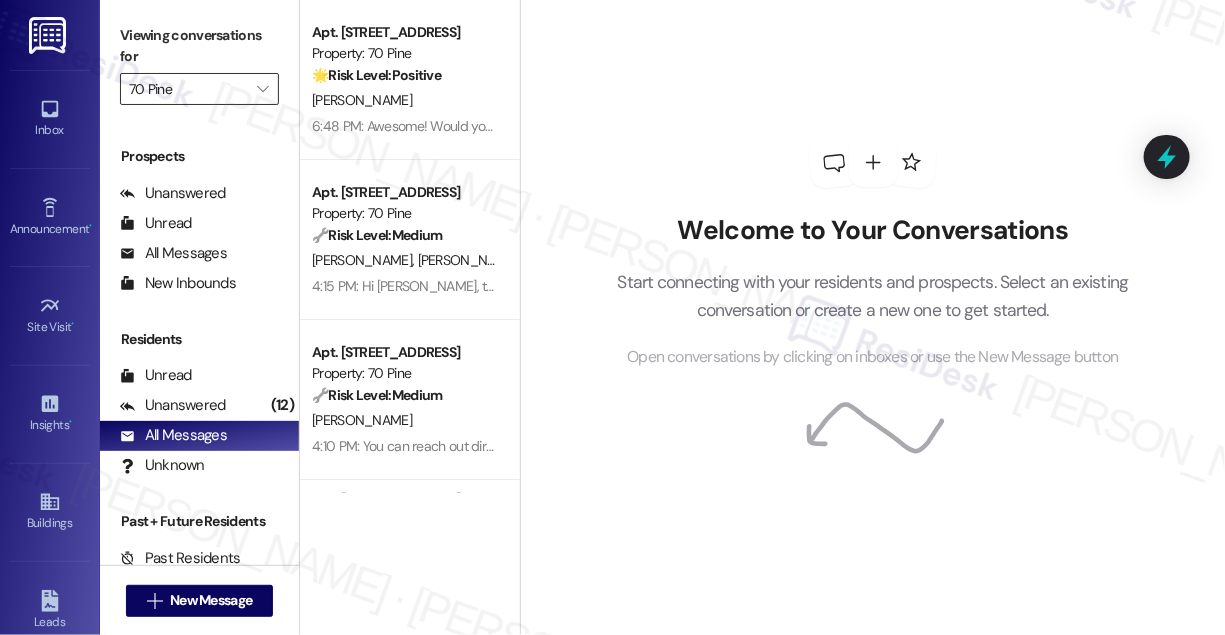 click on "70 Pine" at bounding box center [188, 89] 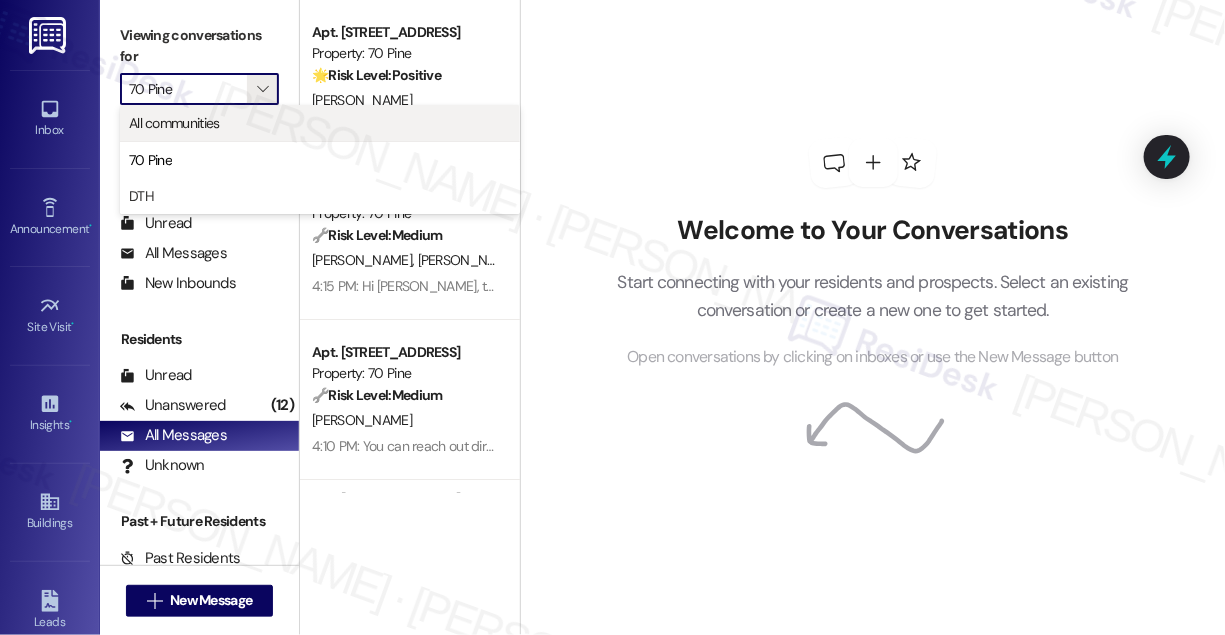 click on "All communities" at bounding box center [174, 123] 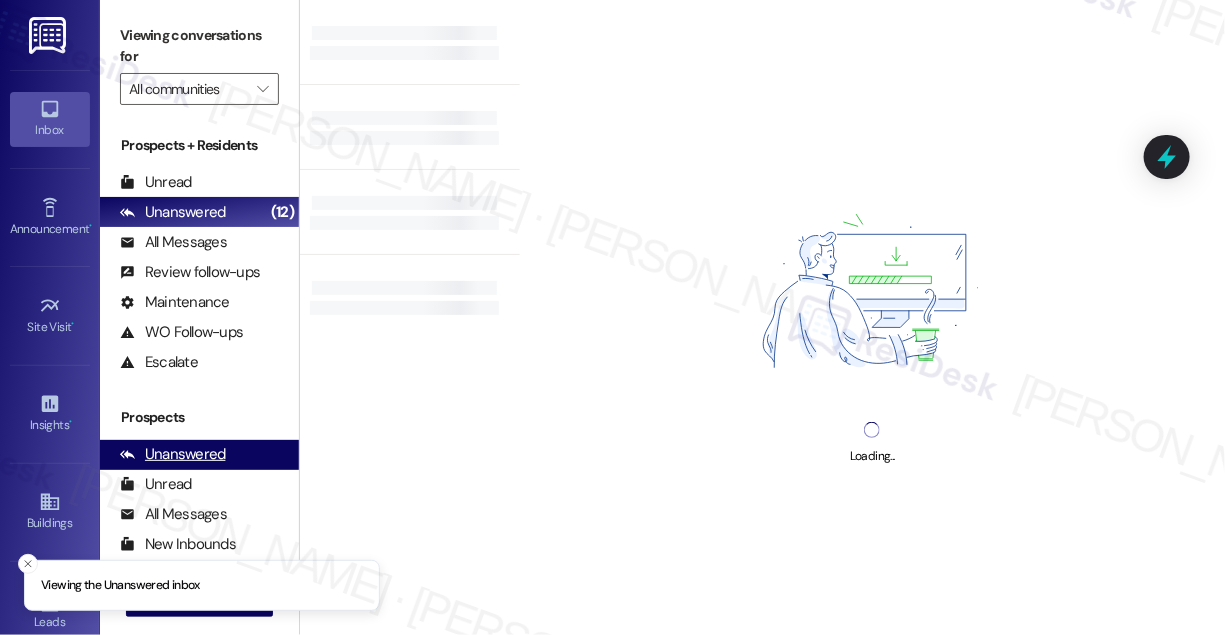 click on "Unanswered" at bounding box center (173, 454) 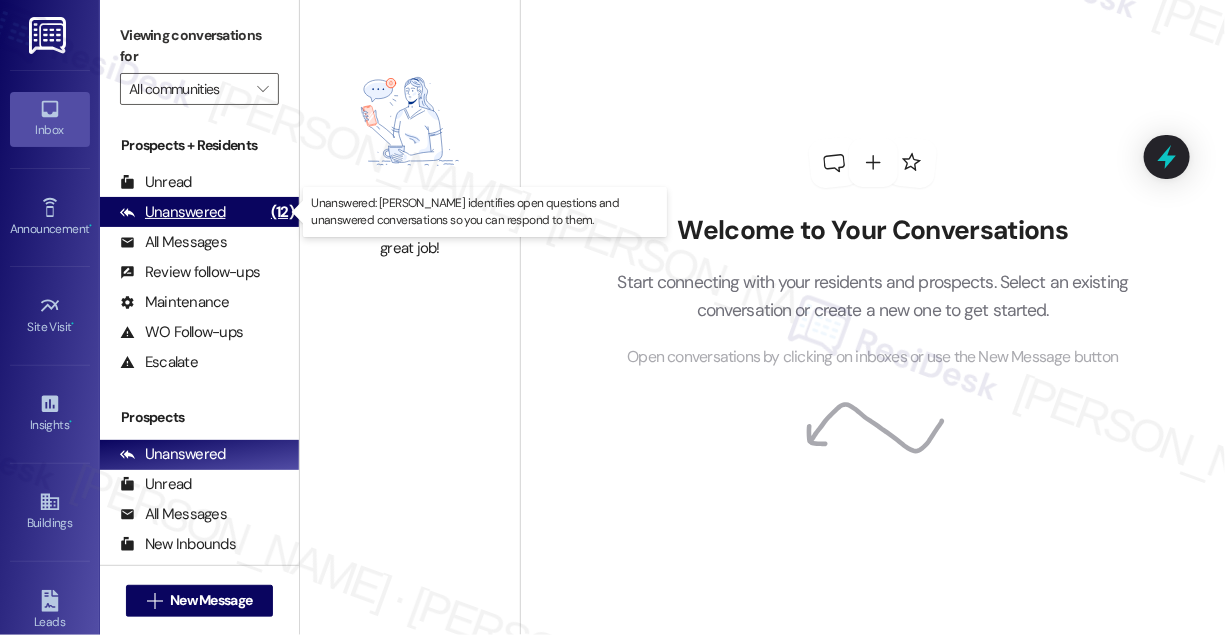click on "Unanswered" at bounding box center (173, 212) 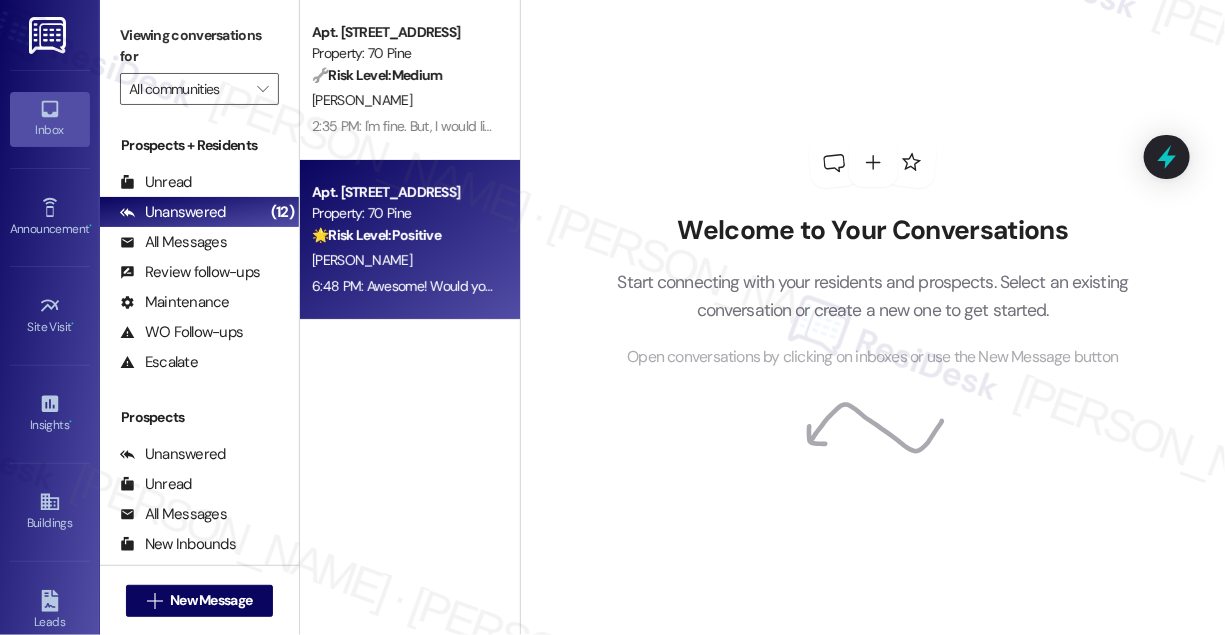 click on "[PERSON_NAME]" at bounding box center [404, 260] 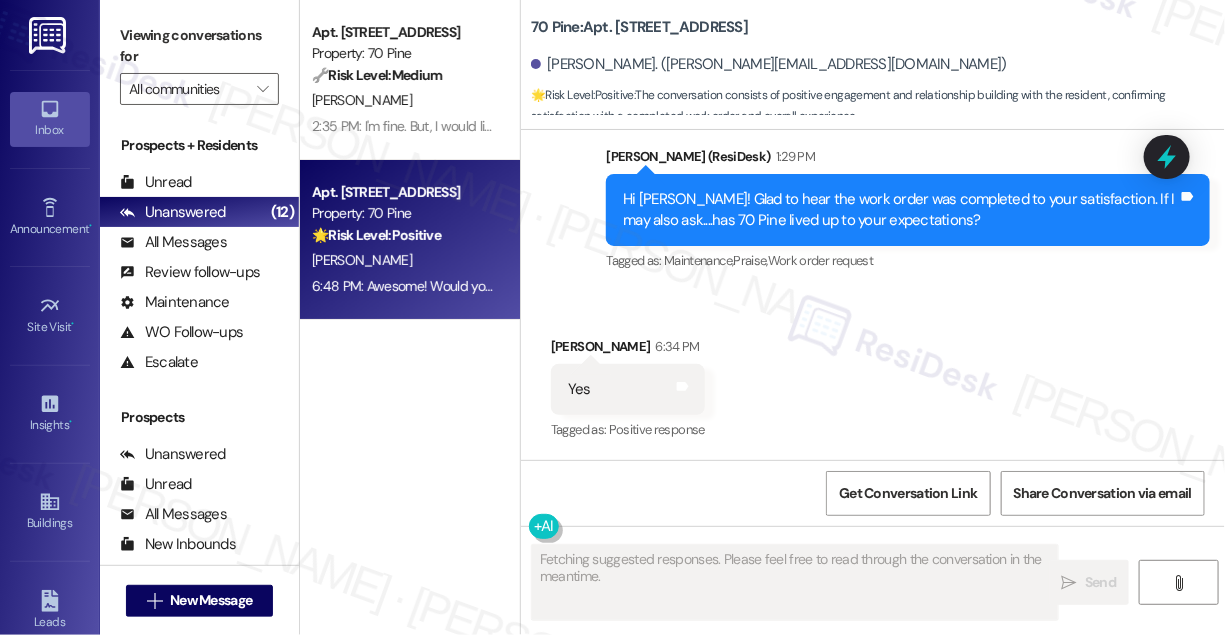 scroll, scrollTop: 2954, scrollLeft: 0, axis: vertical 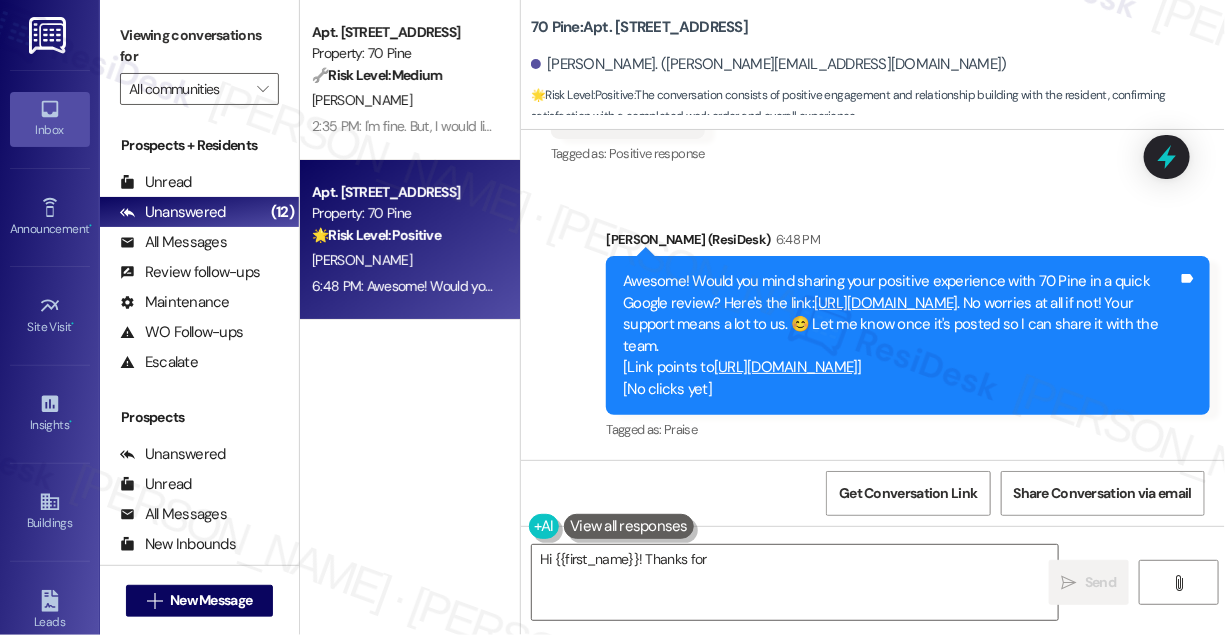 click on "Awesome! Would you mind sharing your positive experience with 70 Pine in a quick Google review? Here's the link:  [URL][DOMAIN_NAME] . No worries at all if not! Your support means a lot to us. 😊 Let me know once it's posted so I can share it with the team.
[Link points to  [URL][DOMAIN_NAME] ]
[No clicks yet]" at bounding box center [900, 335] 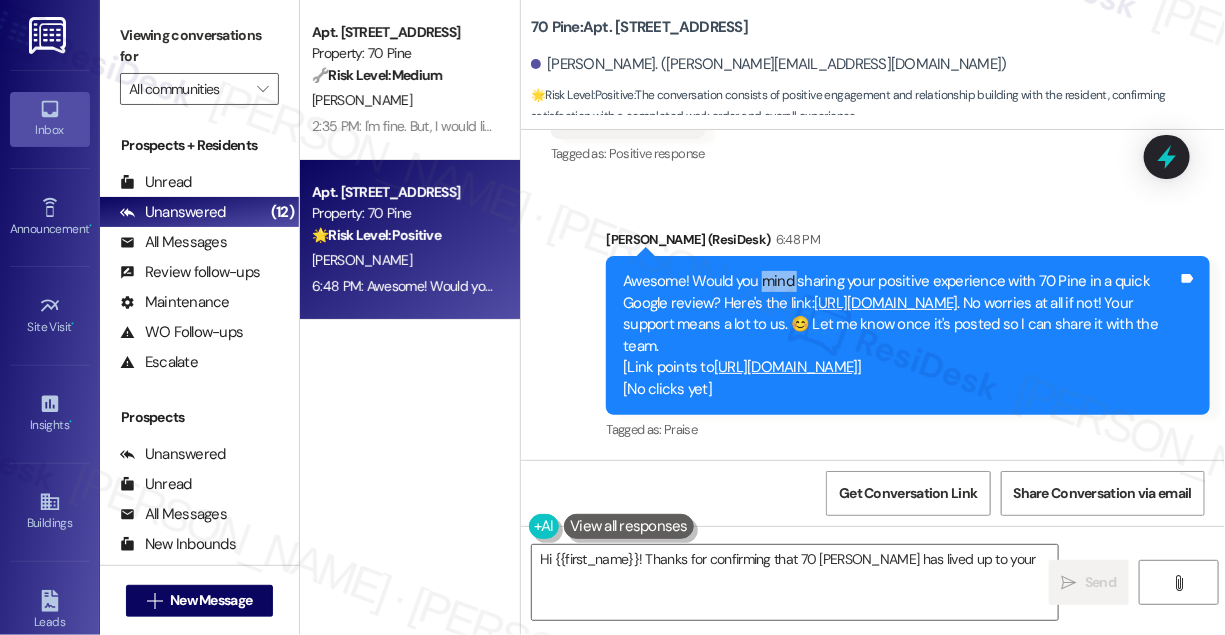 click on "Awesome! Would you mind sharing your positive experience with 70 Pine in a quick Google review? Here's the link:  [URL][DOMAIN_NAME] . No worries at all if not! Your support means a lot to us. 😊 Let me know once it's posted so I can share it with the team.
[Link points to  [URL][DOMAIN_NAME] ]
[No clicks yet]" at bounding box center [900, 335] 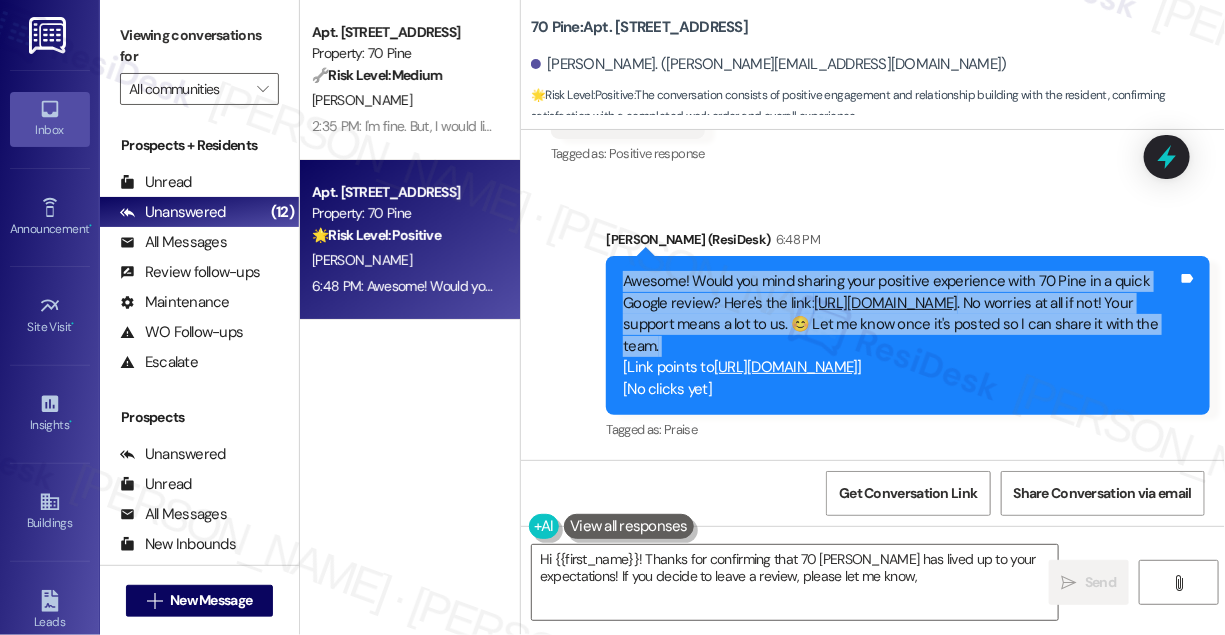 click on "Awesome! Would you mind sharing your positive experience with 70 Pine in a quick Google review? Here's the link:  [URL][DOMAIN_NAME] . No worries at all if not! Your support means a lot to us. 😊 Let me know once it's posted so I can share it with the team.
[Link points to  [URL][DOMAIN_NAME] ]
[No clicks yet]" at bounding box center (900, 335) 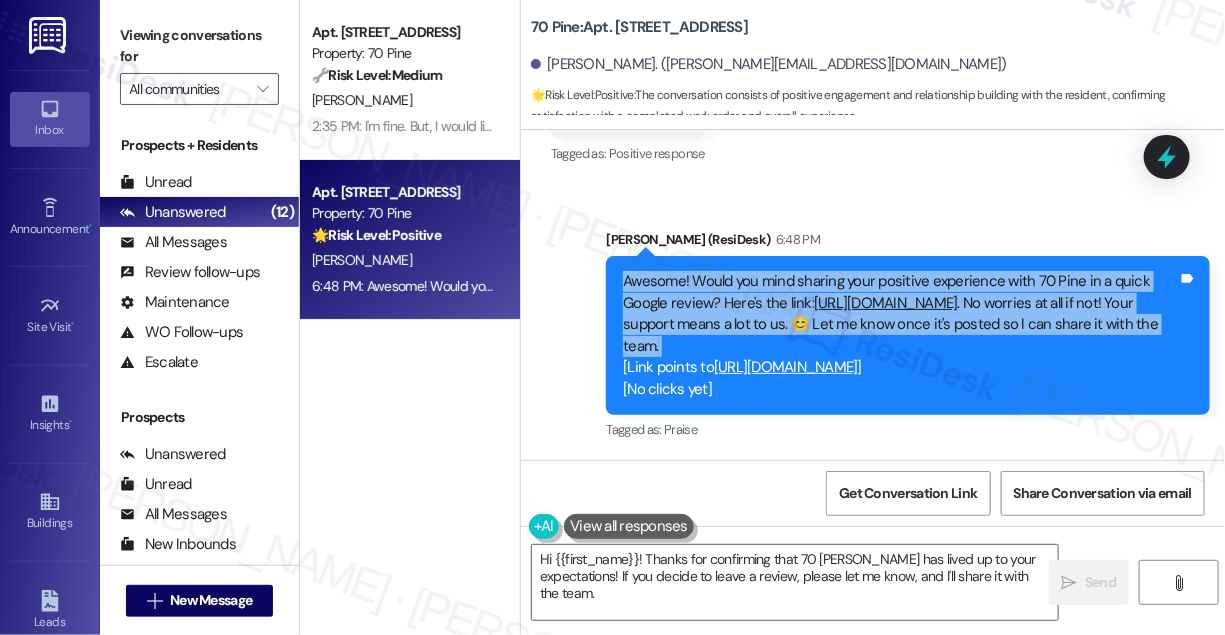 type on "Hi {{first_name}}! Thanks for confirming that 70 [PERSON_NAME] has lived up to your expectations! If you decide to leave a review, please let me know, and I'll share it with the team. 😊" 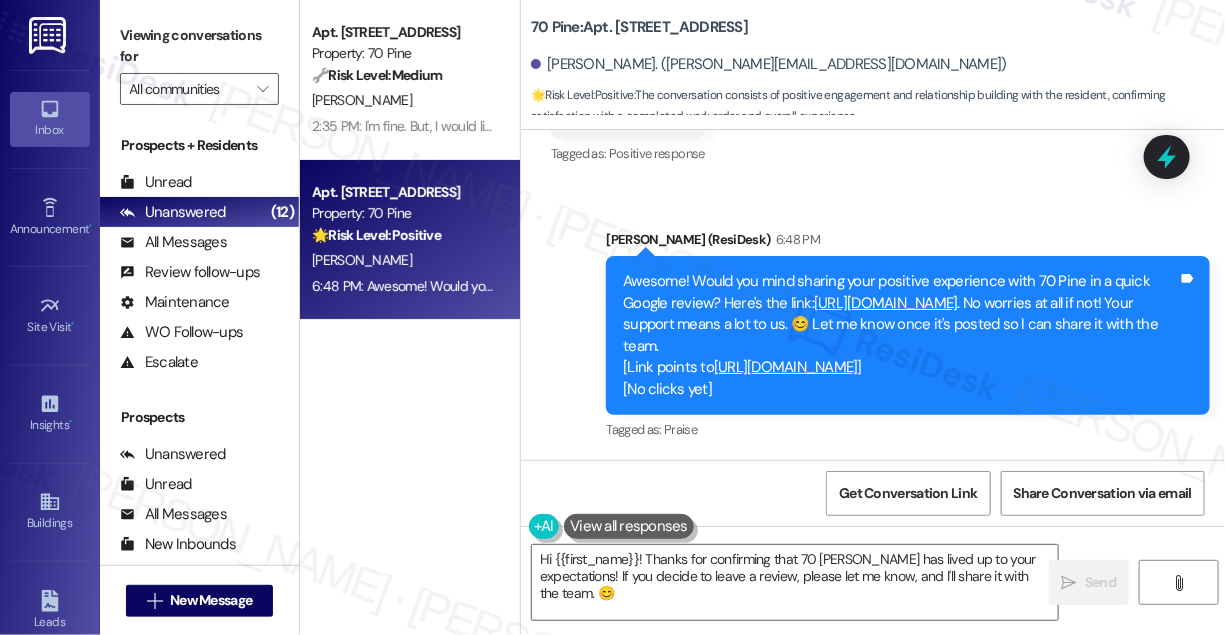 click on "Sent via SMS [PERSON_NAME]   (ResiDesk) 6:48 PM Awesome! Would you mind sharing your positive experience with 70 Pine in a quick Google review? Here's the link:  [URL][DOMAIN_NAME] . No worries at all if not! Your support means a lot to us. 😊 Let me know once it's posted so I can share it with the team.
[Link points to  [URL][DOMAIN_NAME] ]
[No clicks yet] Tags and notes Tagged as:   Praise Click to highlight conversations about Praise" at bounding box center [873, 322] 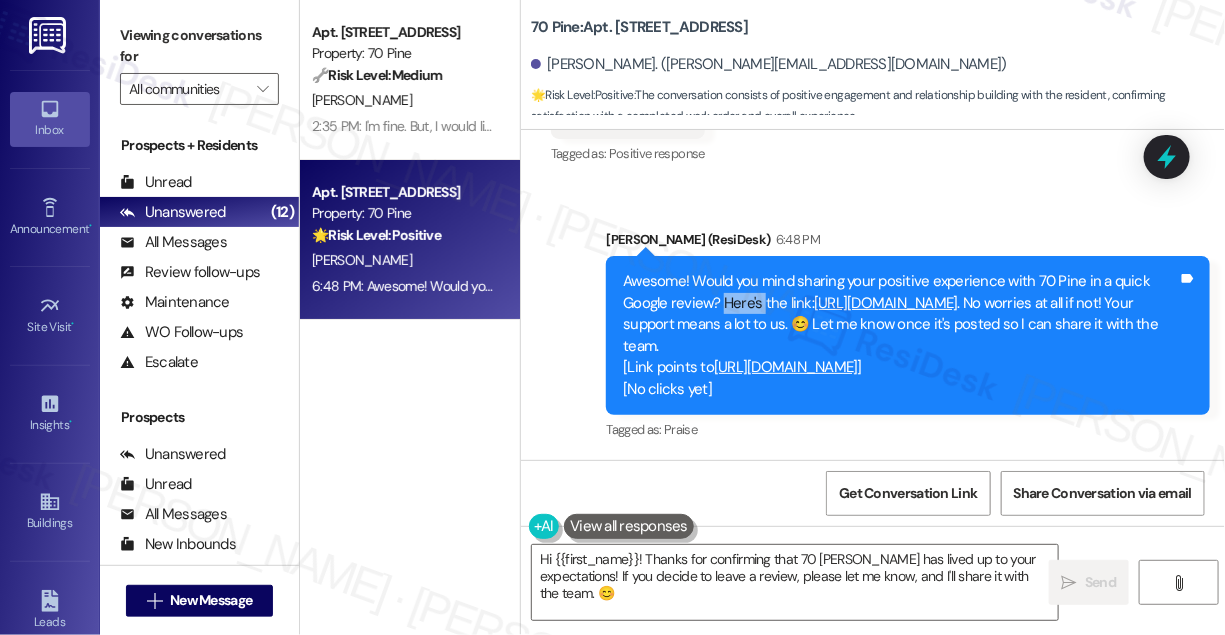 click on "Awesome! Would you mind sharing your positive experience with 70 Pine in a quick Google review? Here's the link:  [URL][DOMAIN_NAME] . No worries at all if not! Your support means a lot to us. 😊 Let me know once it's posted so I can share it with the team.
[Link points to  [URL][DOMAIN_NAME] ]
[No clicks yet]" at bounding box center [900, 335] 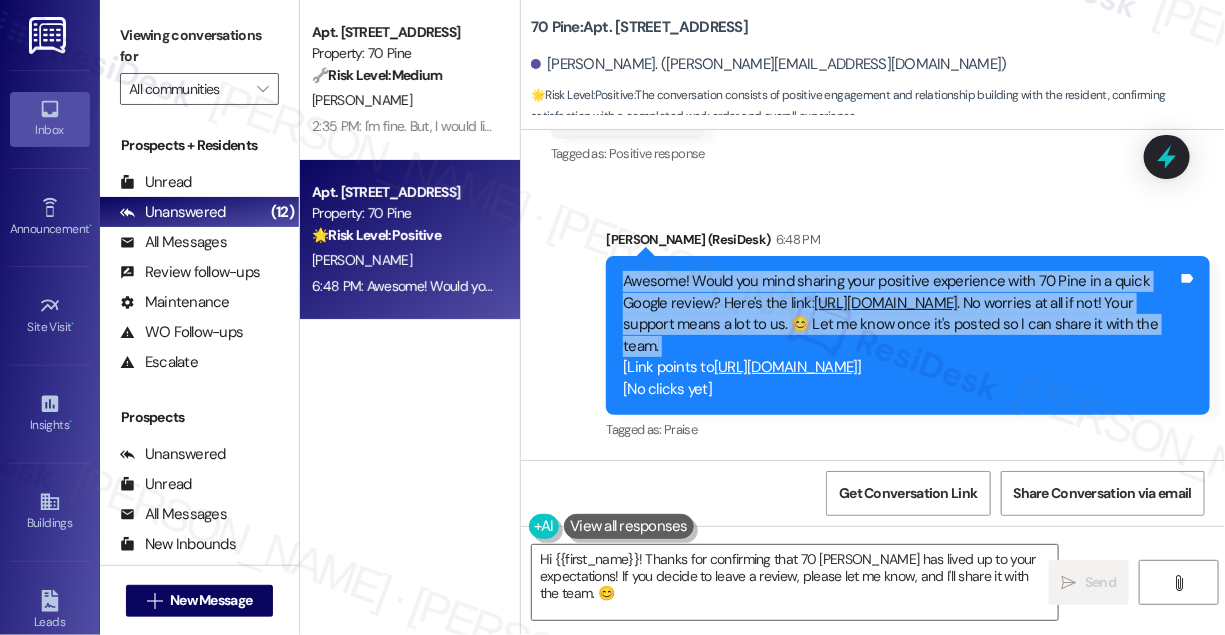 click on "Awesome! Would you mind sharing your positive experience with 70 Pine in a quick Google review? Here's the link:  [URL][DOMAIN_NAME] . No worries at all if not! Your support means a lot to us. 😊 Let me know once it's posted so I can share it with the team.
[Link points to  [URL][DOMAIN_NAME] ]
[No clicks yet]" at bounding box center (900, 335) 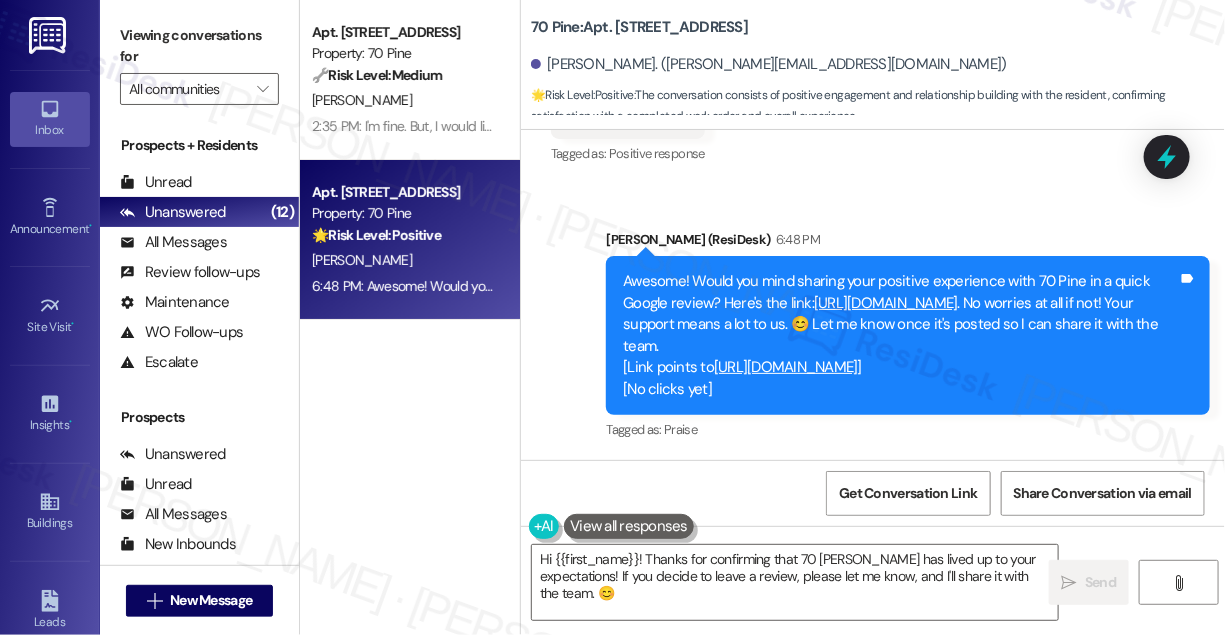 click on "Sent via SMS [PERSON_NAME]   (ResiDesk) 6:48 PM Awesome! Would you mind sharing your positive experience with 70 Pine in a quick Google review? Here's the link:  [URL][DOMAIN_NAME] . No worries at all if not! Your support means a lot to us. 😊 Let me know once it's posted so I can share it with the team.
[Link points to  [URL][DOMAIN_NAME] ]
[No clicks yet] Tags and notes Tagged as:   Praise Click to highlight conversations about Praise" at bounding box center (908, 337) 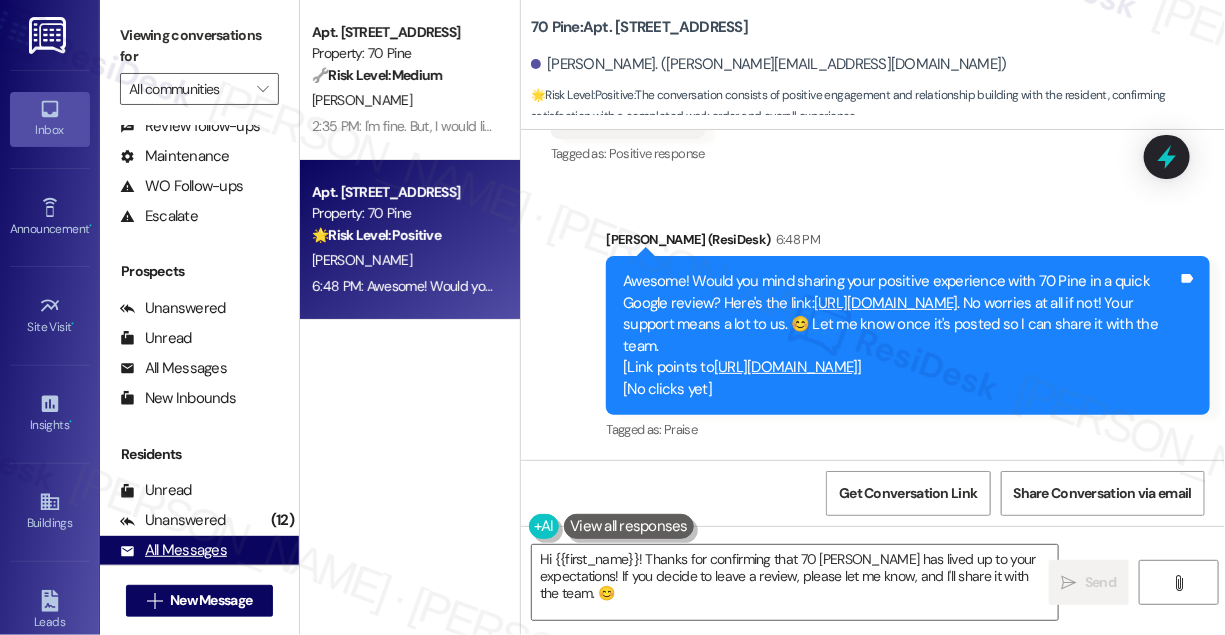 scroll, scrollTop: 261, scrollLeft: 0, axis: vertical 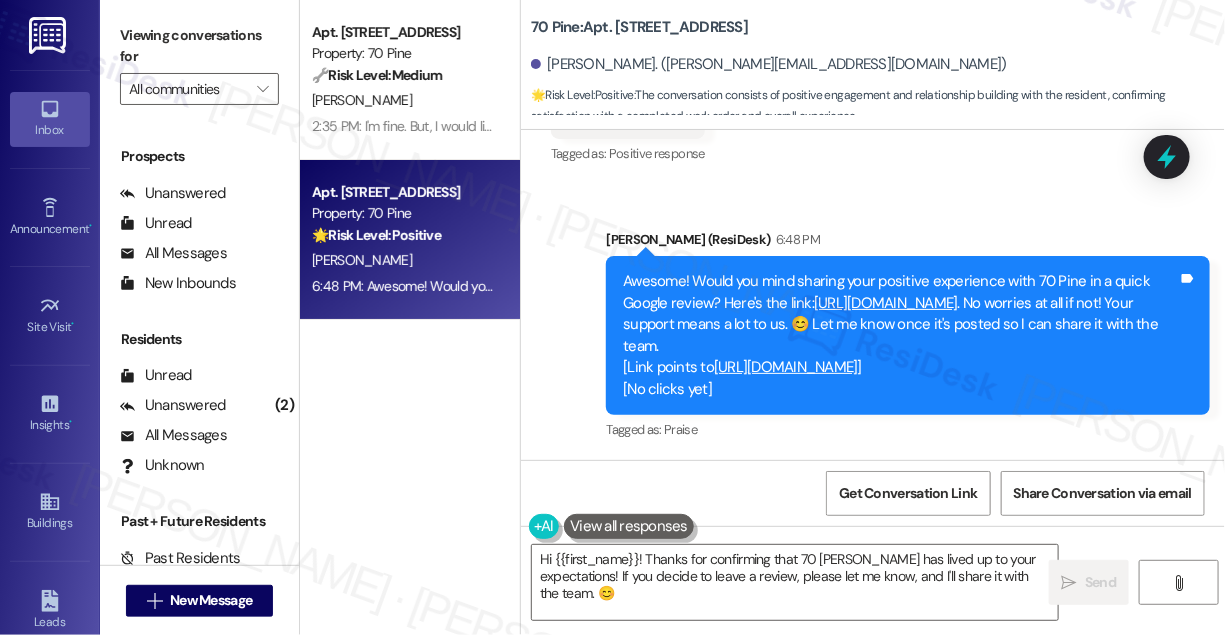 click on "Received via SMS [PERSON_NAME] 6:34 PM Yes Tags and notes Tagged as:   Positive response Click to highlight conversations about Positive response" at bounding box center [873, 99] 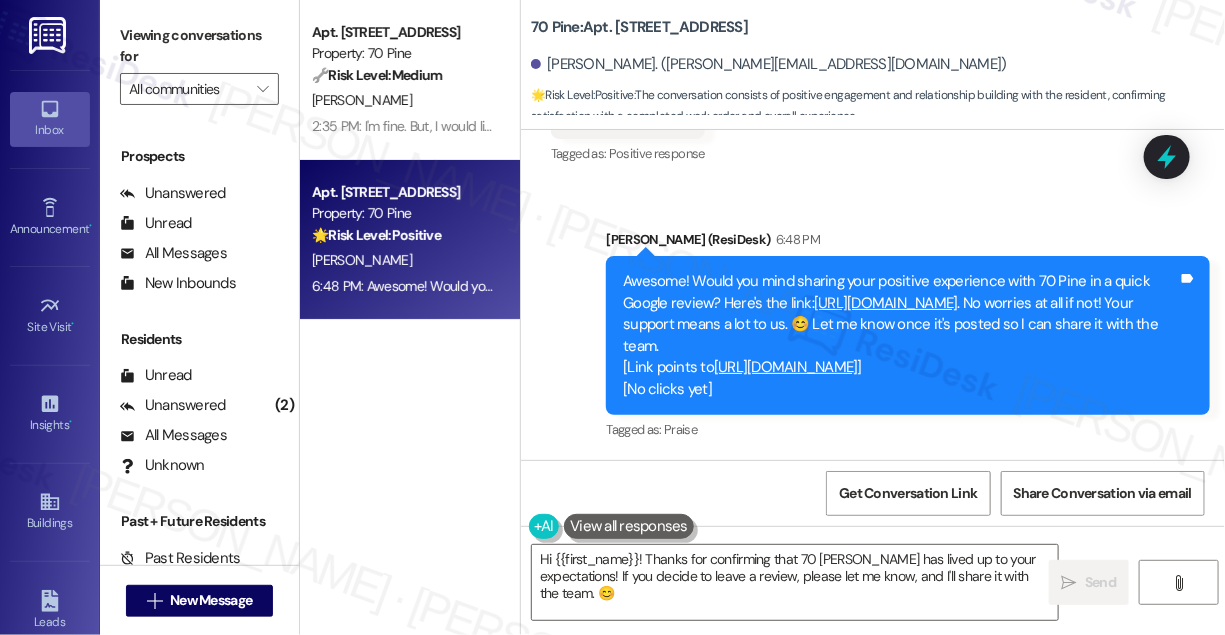 click on "Viewing conversations for All communities " at bounding box center (199, 62) 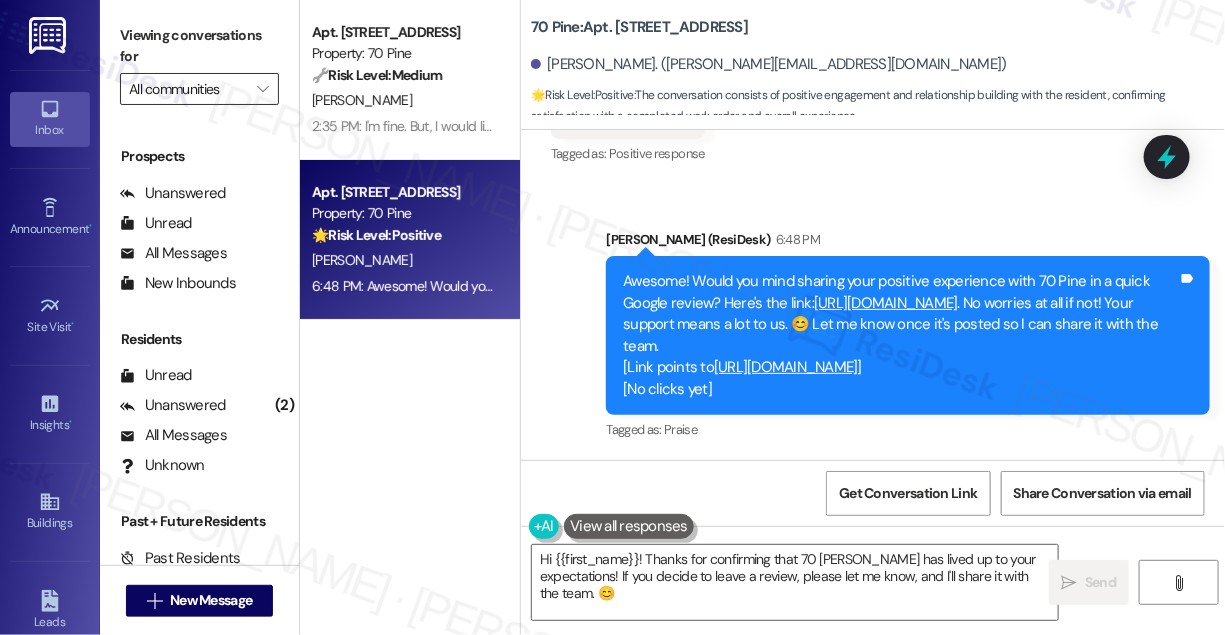 click on "All communities" at bounding box center [188, 89] 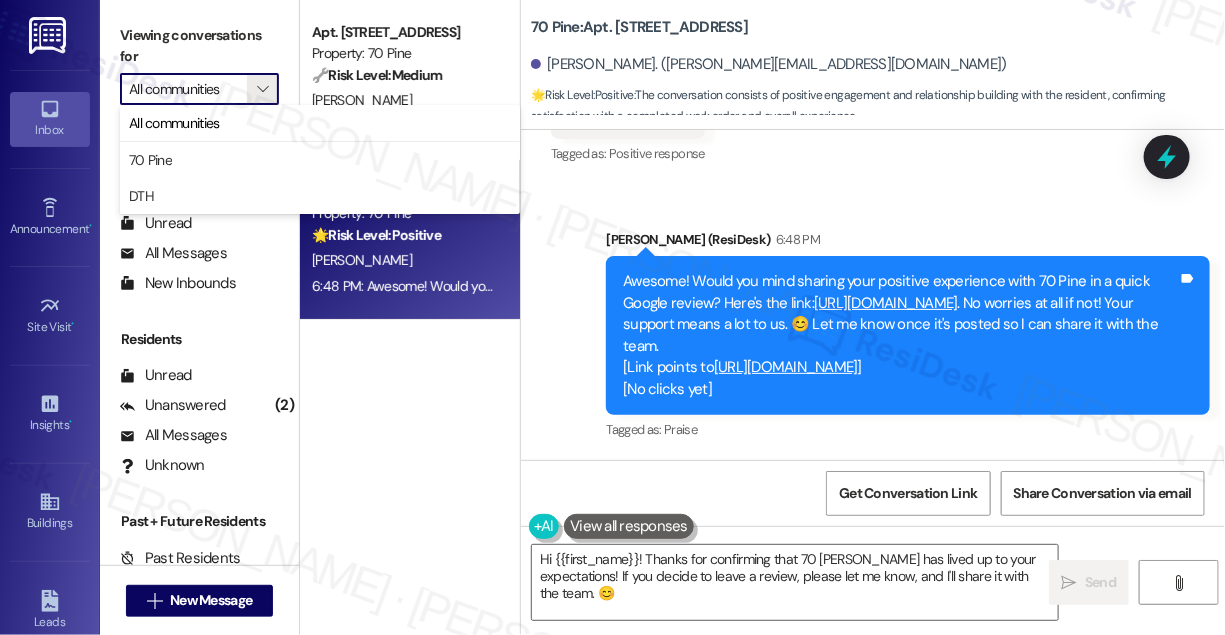 click on "🌟  Risk Level:  Positive :  The conversation consists of positive engagement and relationship building with the resident, confirming satisfaction with a completed work order and overall experience." at bounding box center [878, 106] 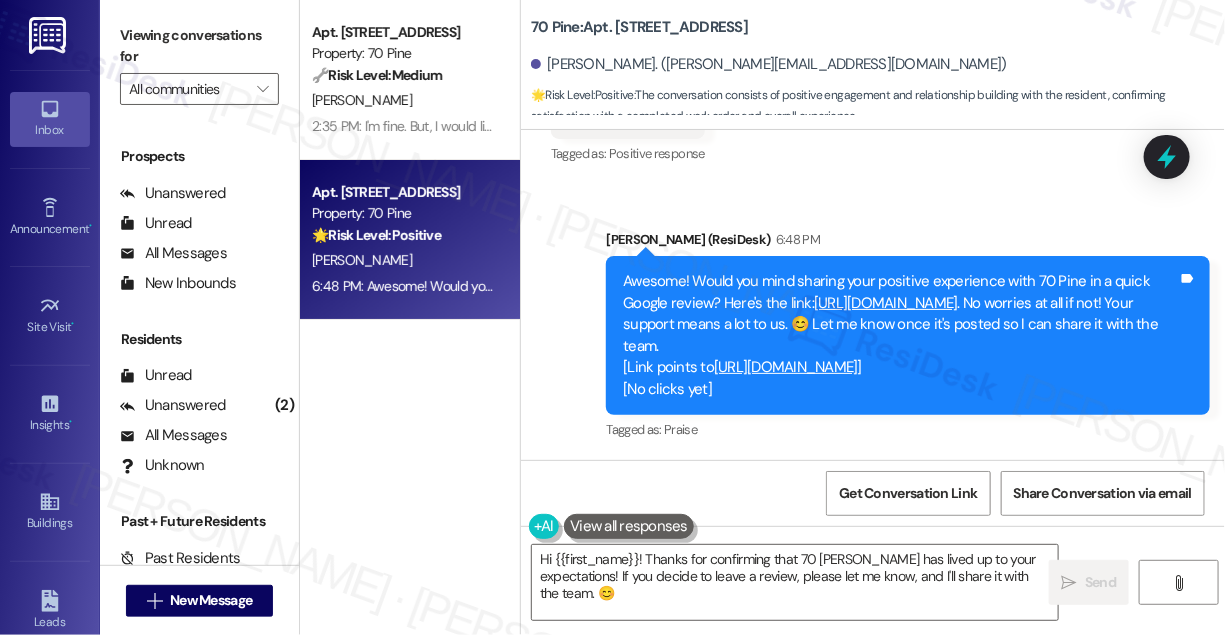 click on "[PERSON_NAME]. ([PERSON_NAME][EMAIL_ADDRESS][DOMAIN_NAME])" at bounding box center [878, 65] 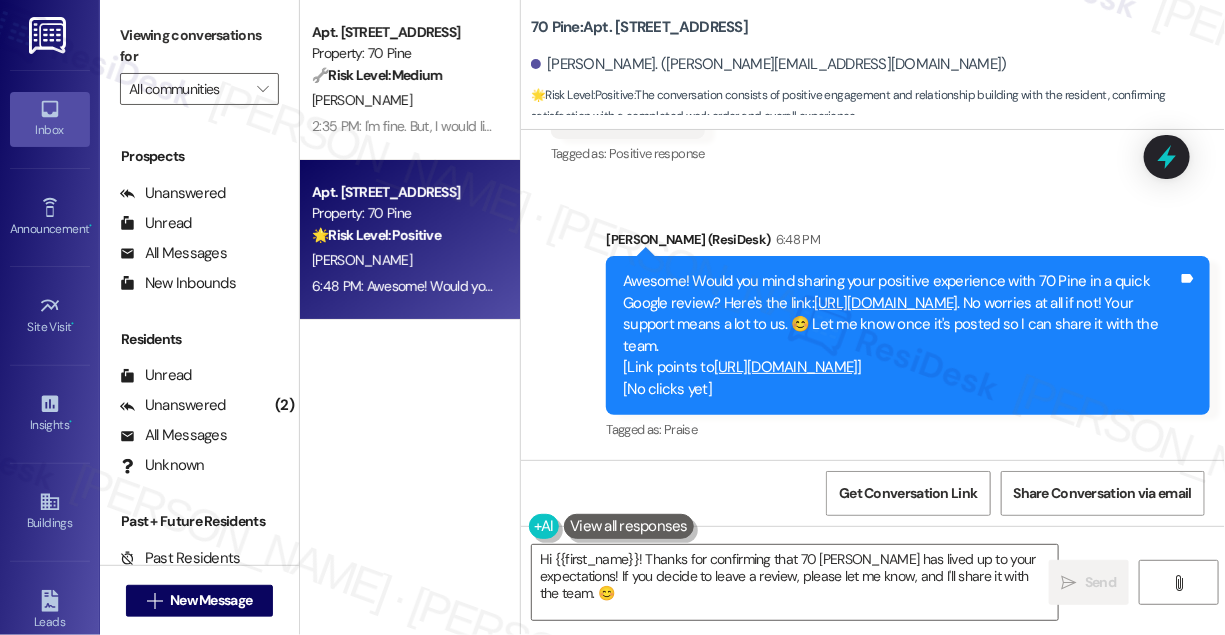 click on "[PERSON_NAME]. ([PERSON_NAME][EMAIL_ADDRESS][DOMAIN_NAME])" at bounding box center [878, 65] 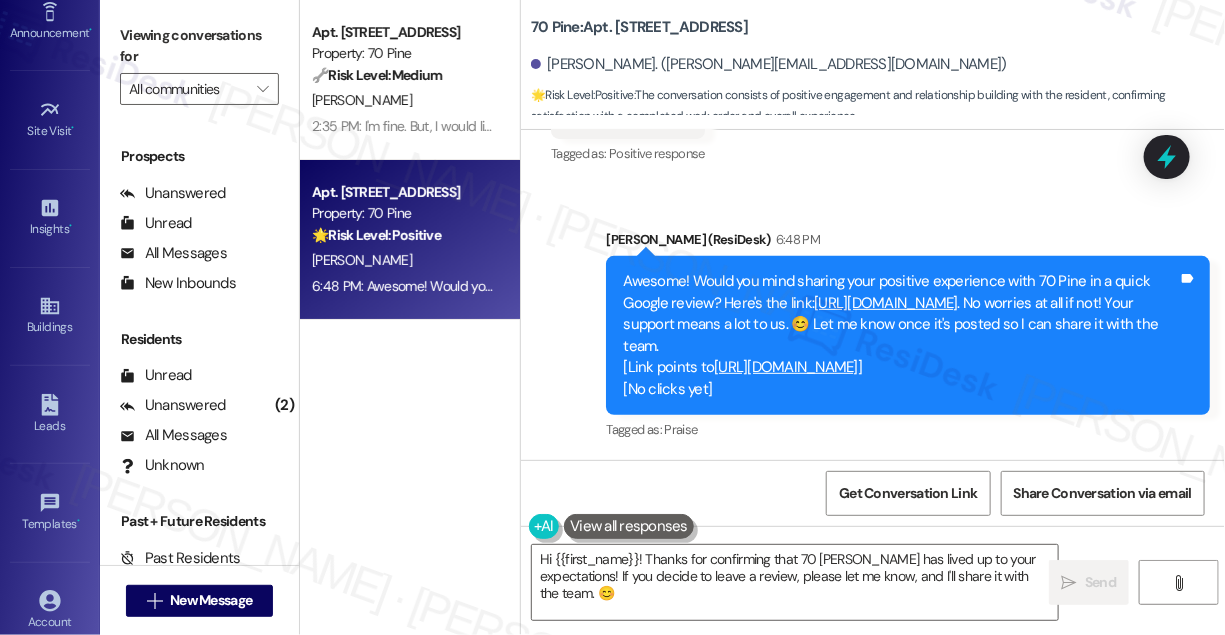 scroll, scrollTop: 312, scrollLeft: 0, axis: vertical 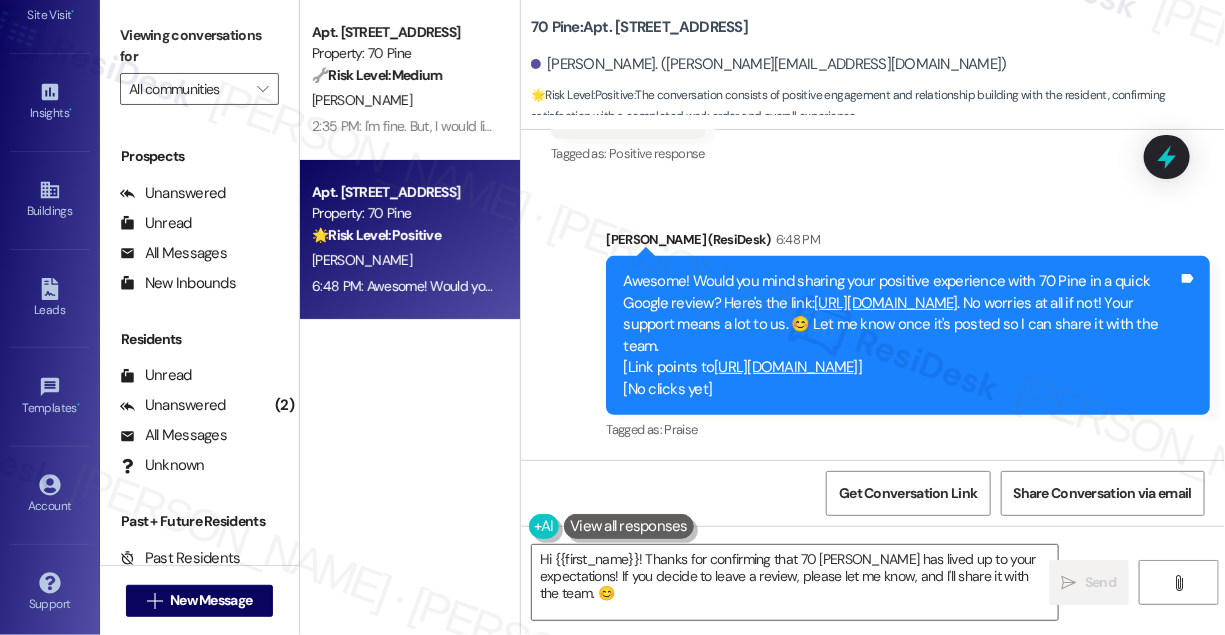 drag, startPoint x: 1158, startPoint y: 78, endPoint x: 1144, endPoint y: 78, distance: 14 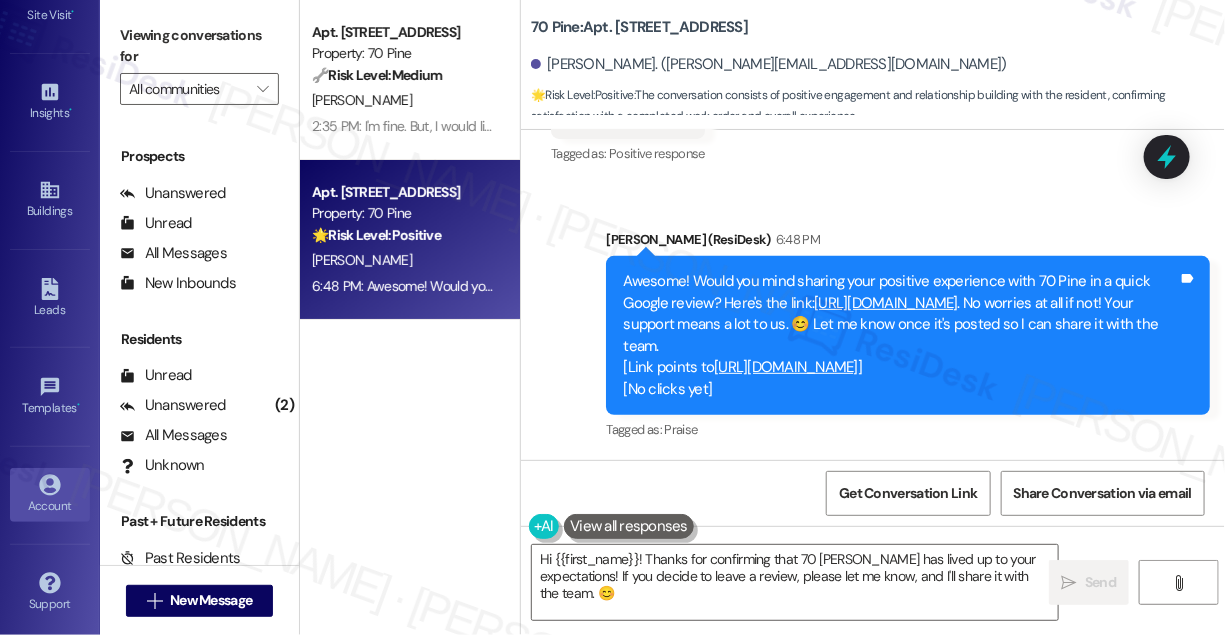 click on "Account" at bounding box center (50, 495) 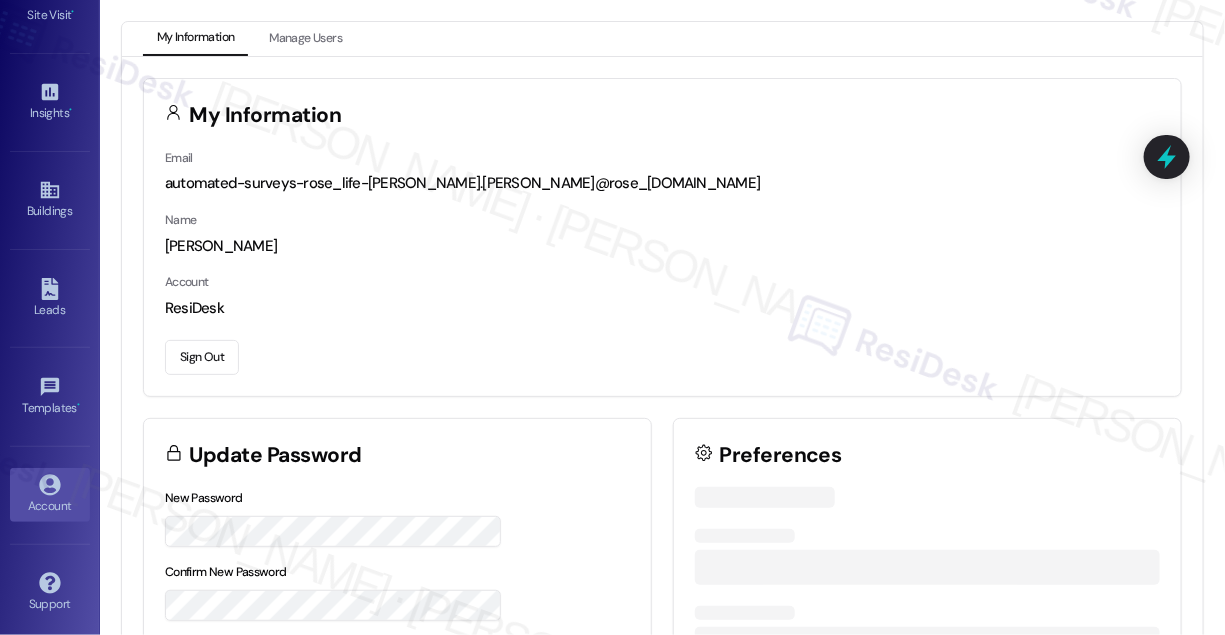 click on "Sign Out" at bounding box center (202, 357) 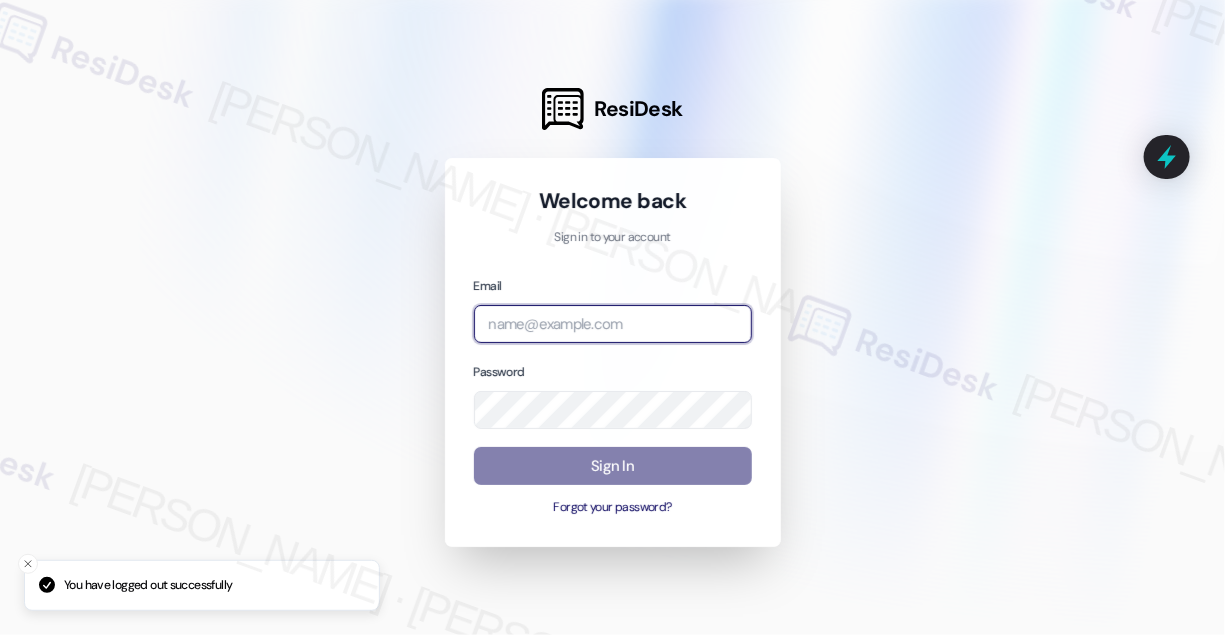 click at bounding box center (613, 324) 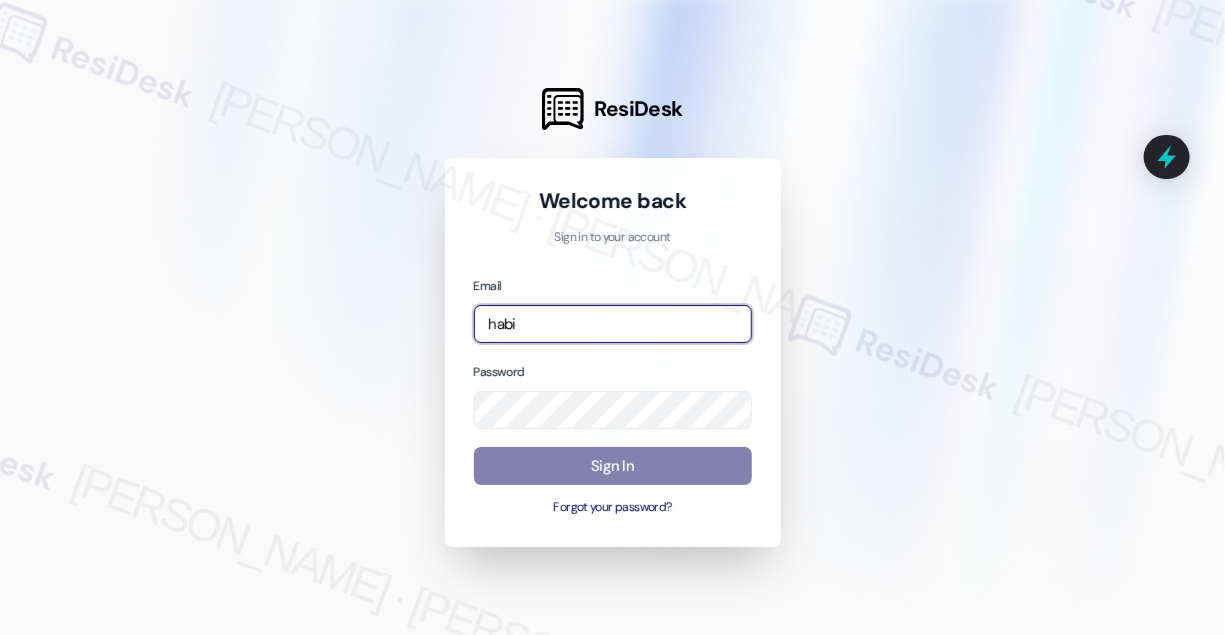 type on "[EMAIL_ADDRESS][PERSON_NAME][PERSON_NAME][DOMAIN_NAME]" 